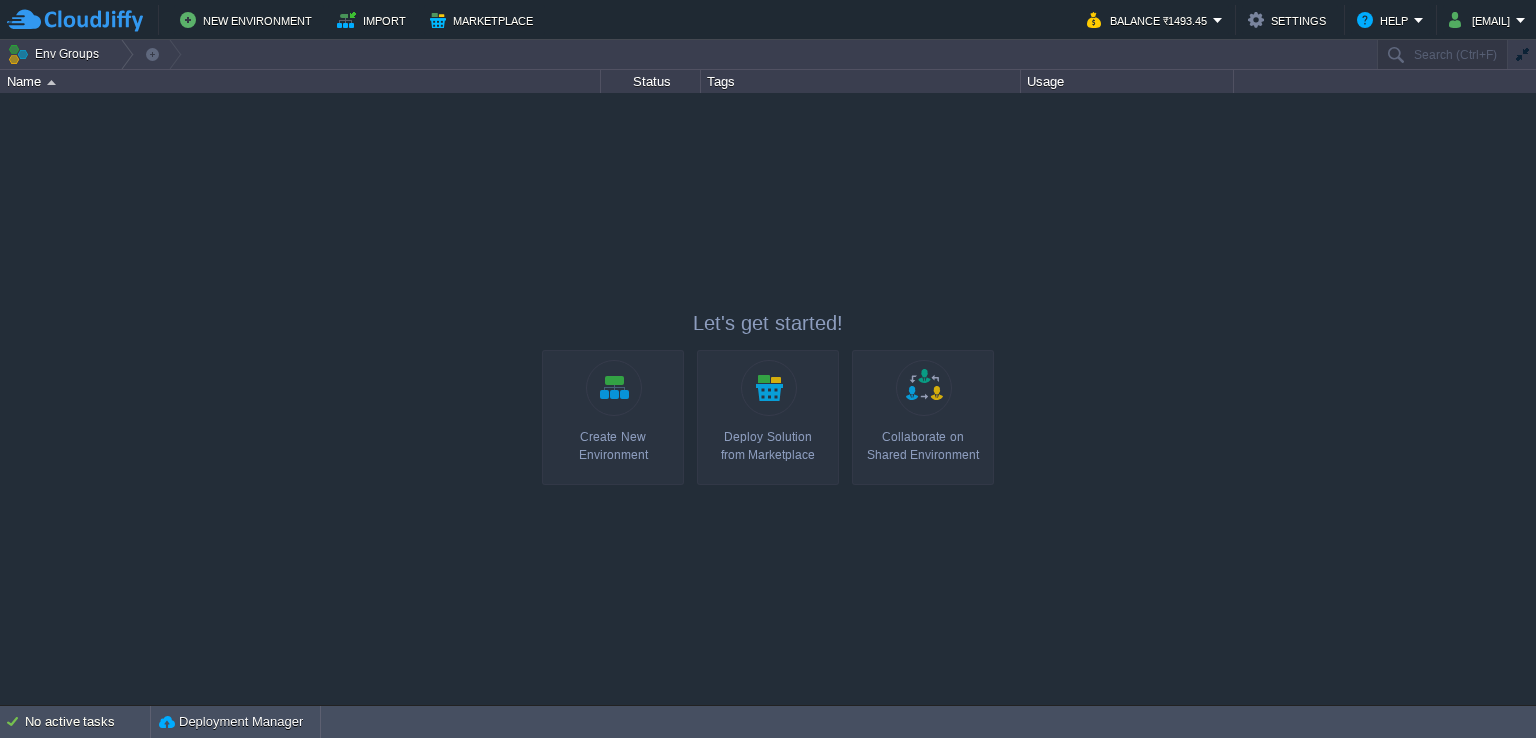 scroll, scrollTop: 0, scrollLeft: 0, axis: both 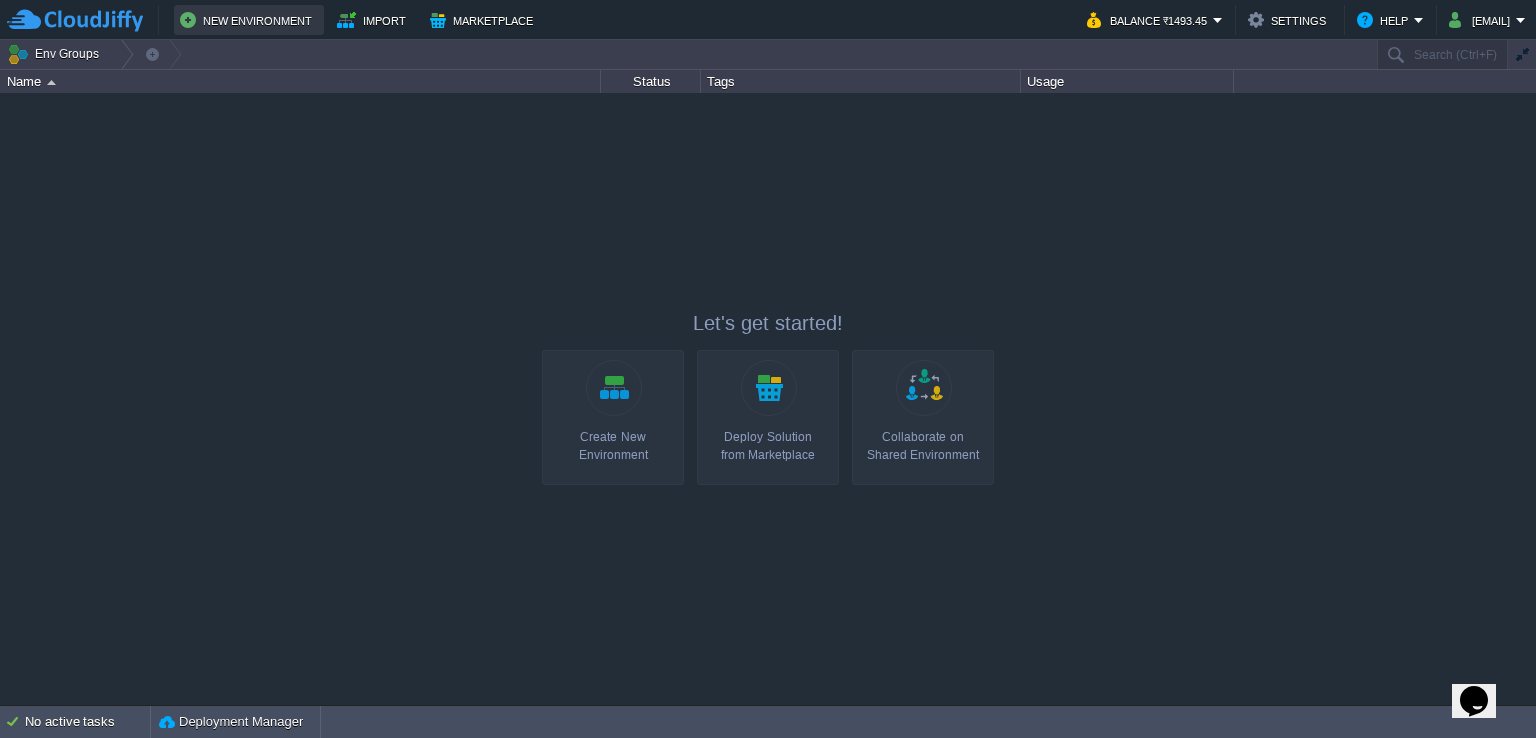 click on "New Environment" at bounding box center (249, 20) 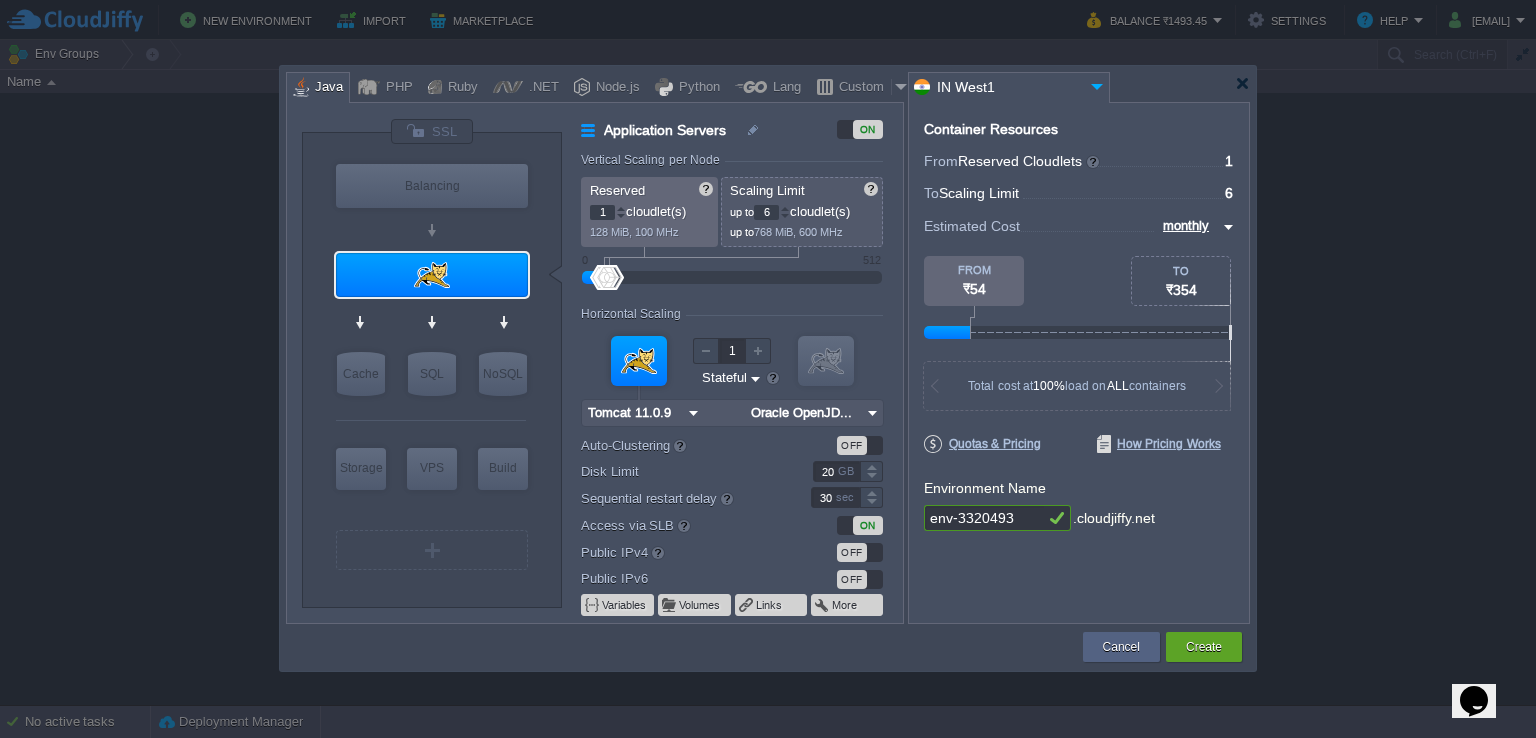 type on "Tomcat 11.0.9" 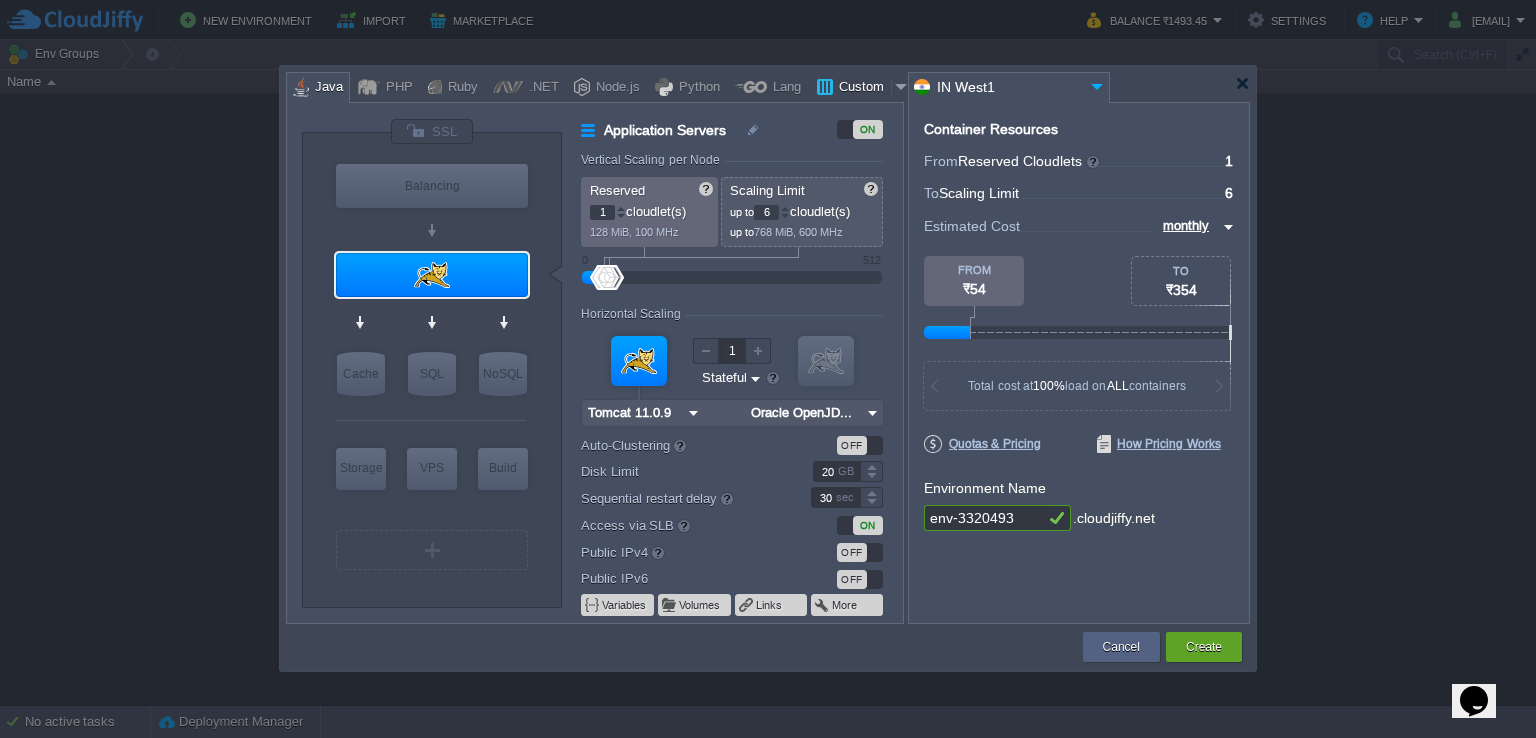 click on "Custom" at bounding box center (862, 88) 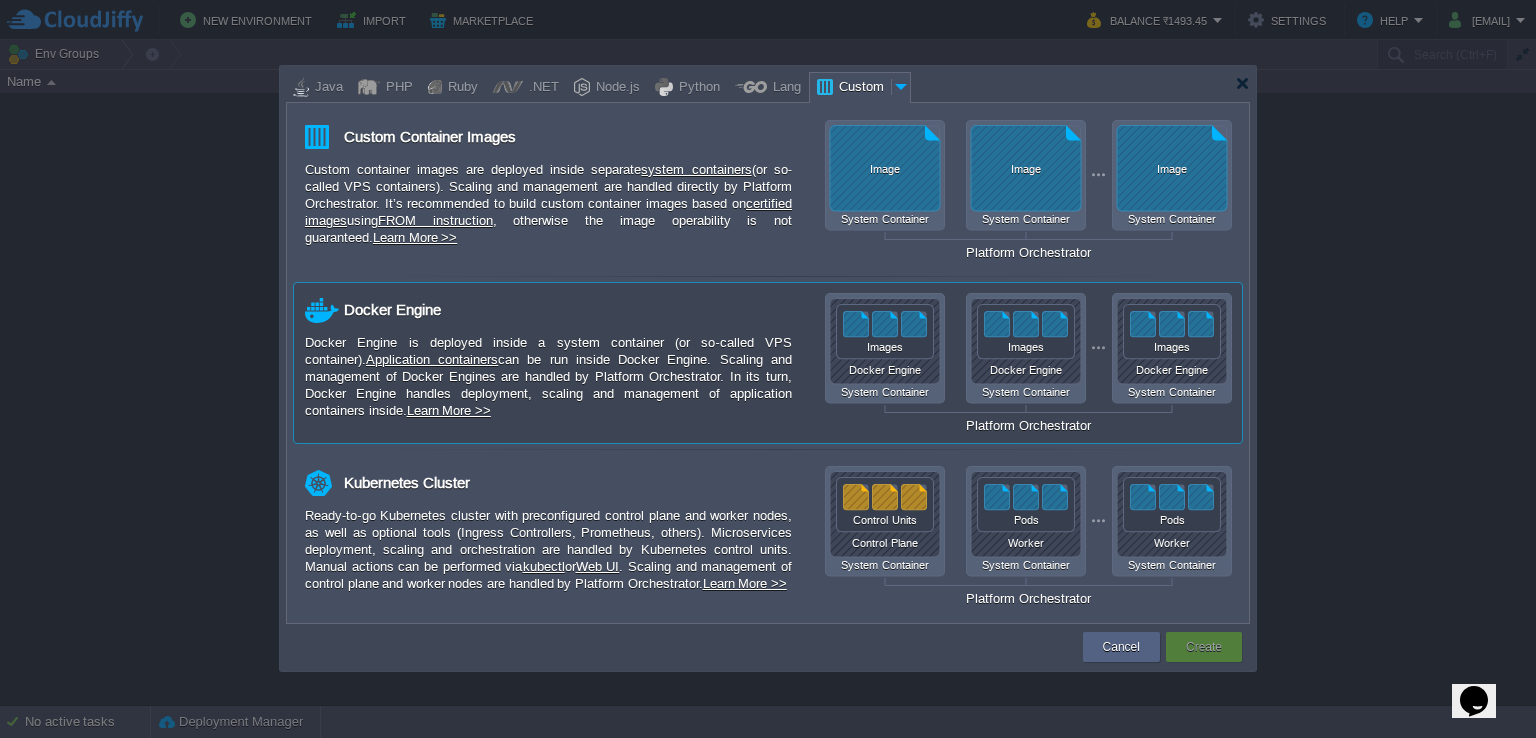 click on "Docker Engine is deployed inside a system container (or so-called VPS container).  Application containers  can be run inside Docker Engine. Scaling and management of Docker Engines are handled by Platform Orchestrator. In its turn, Docker Engine handles deployment, scaling and management of application containers inside.  Learn More >>" at bounding box center (548, 376) 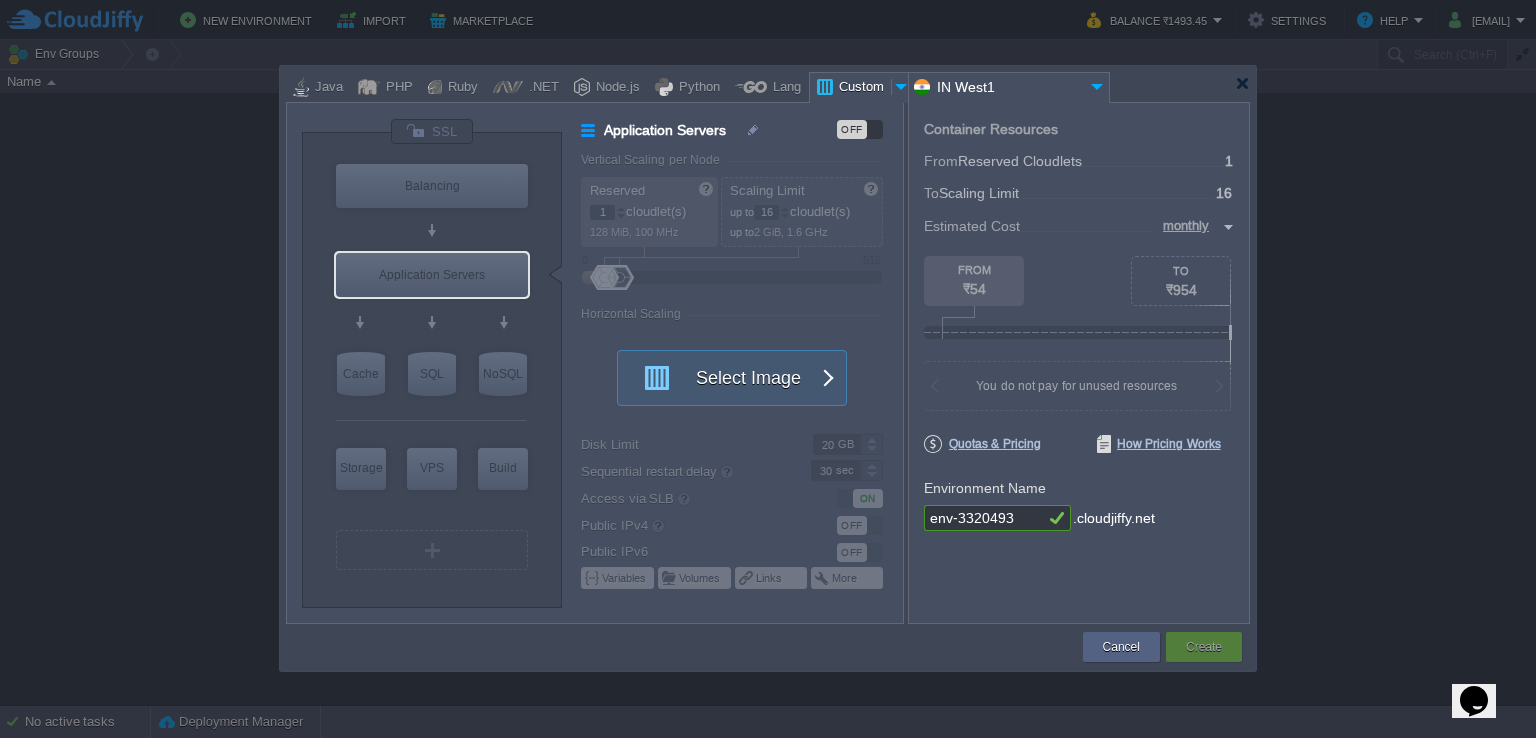 type on "Docker Image" 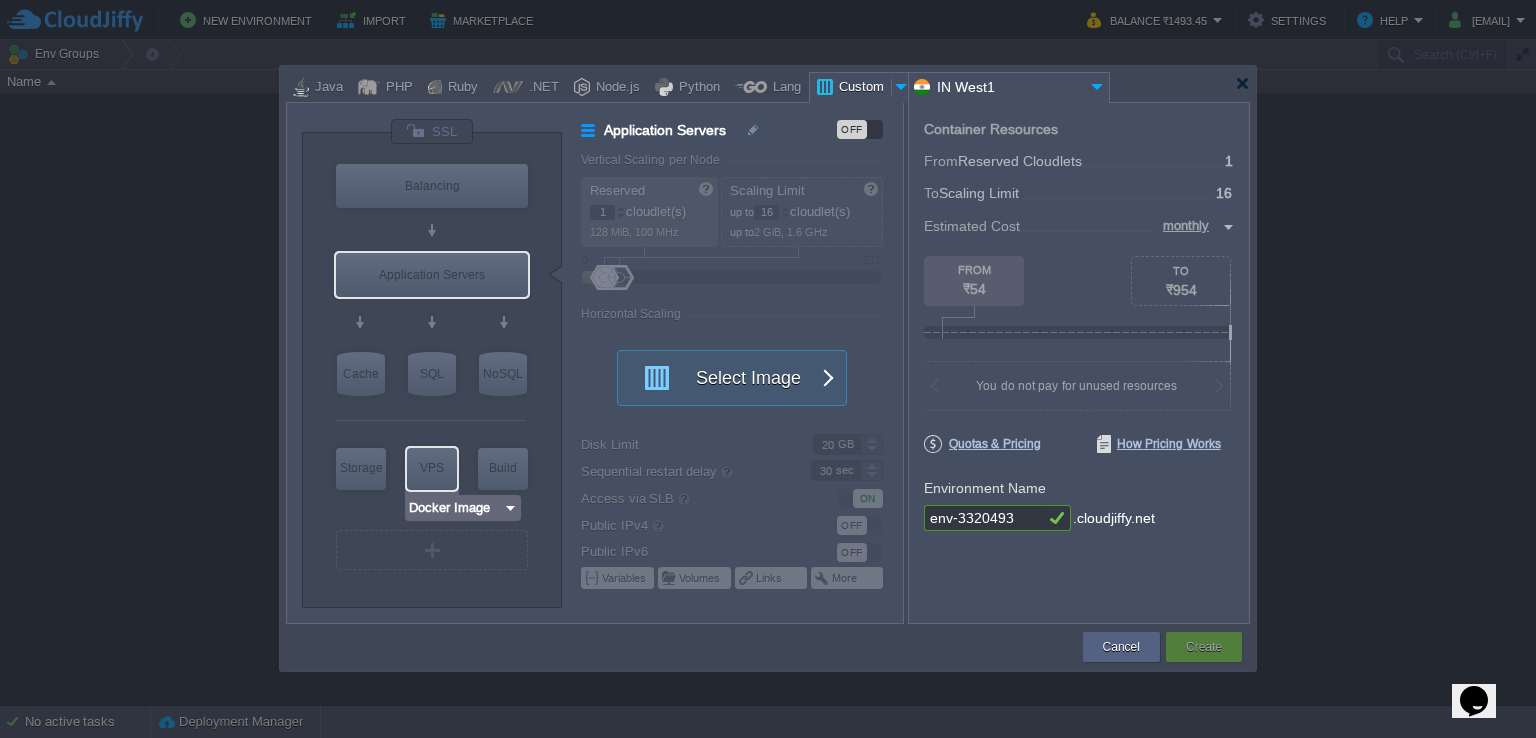 click on "VPS" at bounding box center (432, 468) 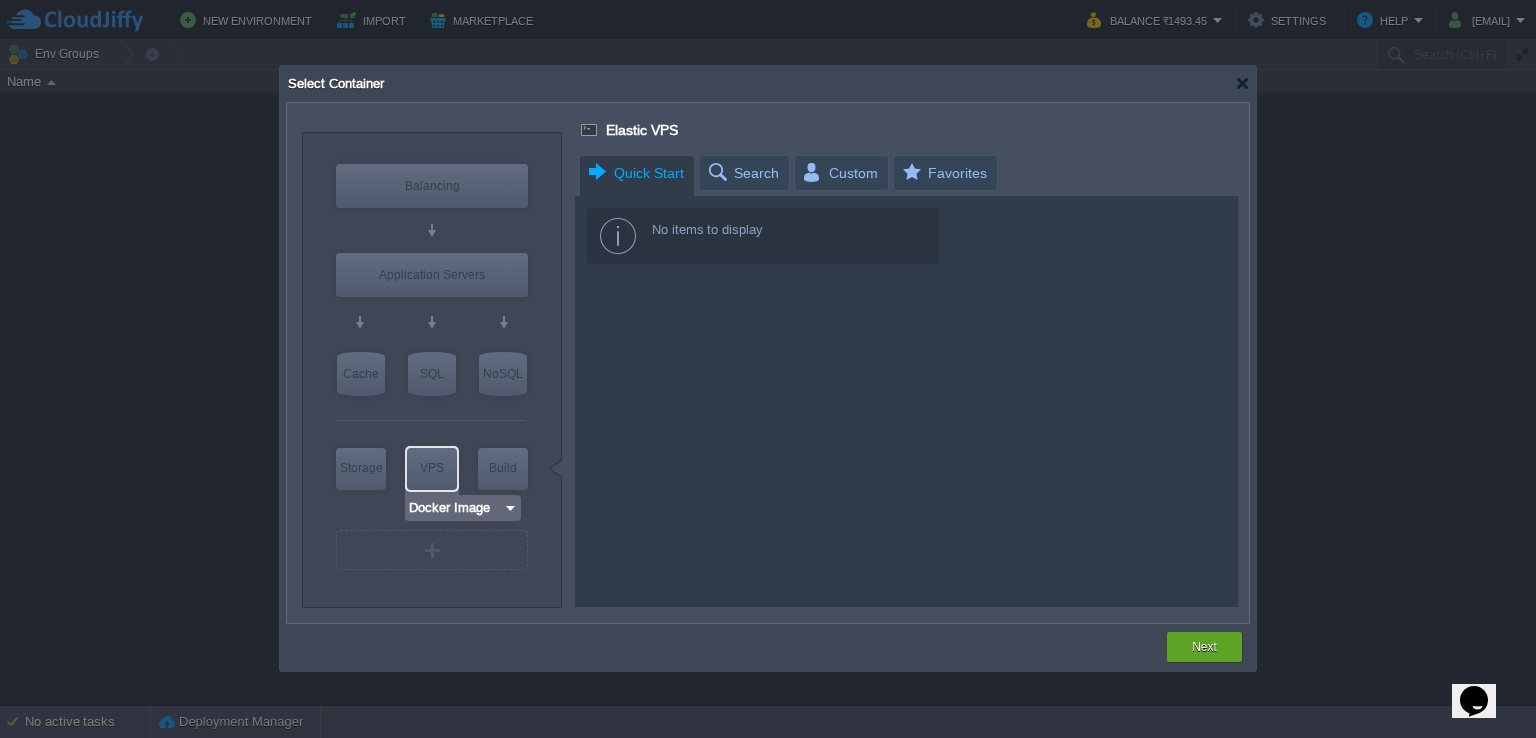 click at bounding box center (510, 508) 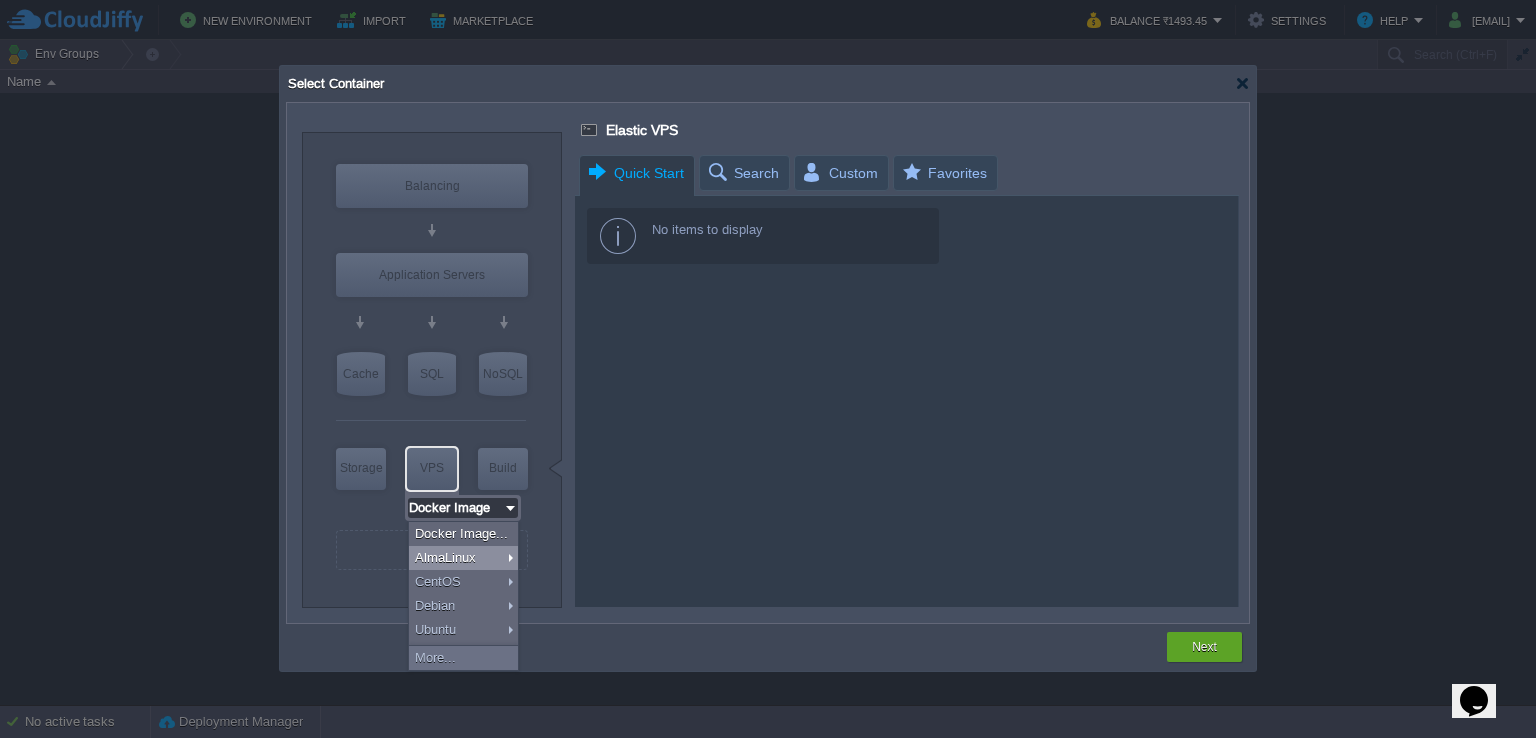 click on "AlmaLinux" at bounding box center [463, 558] 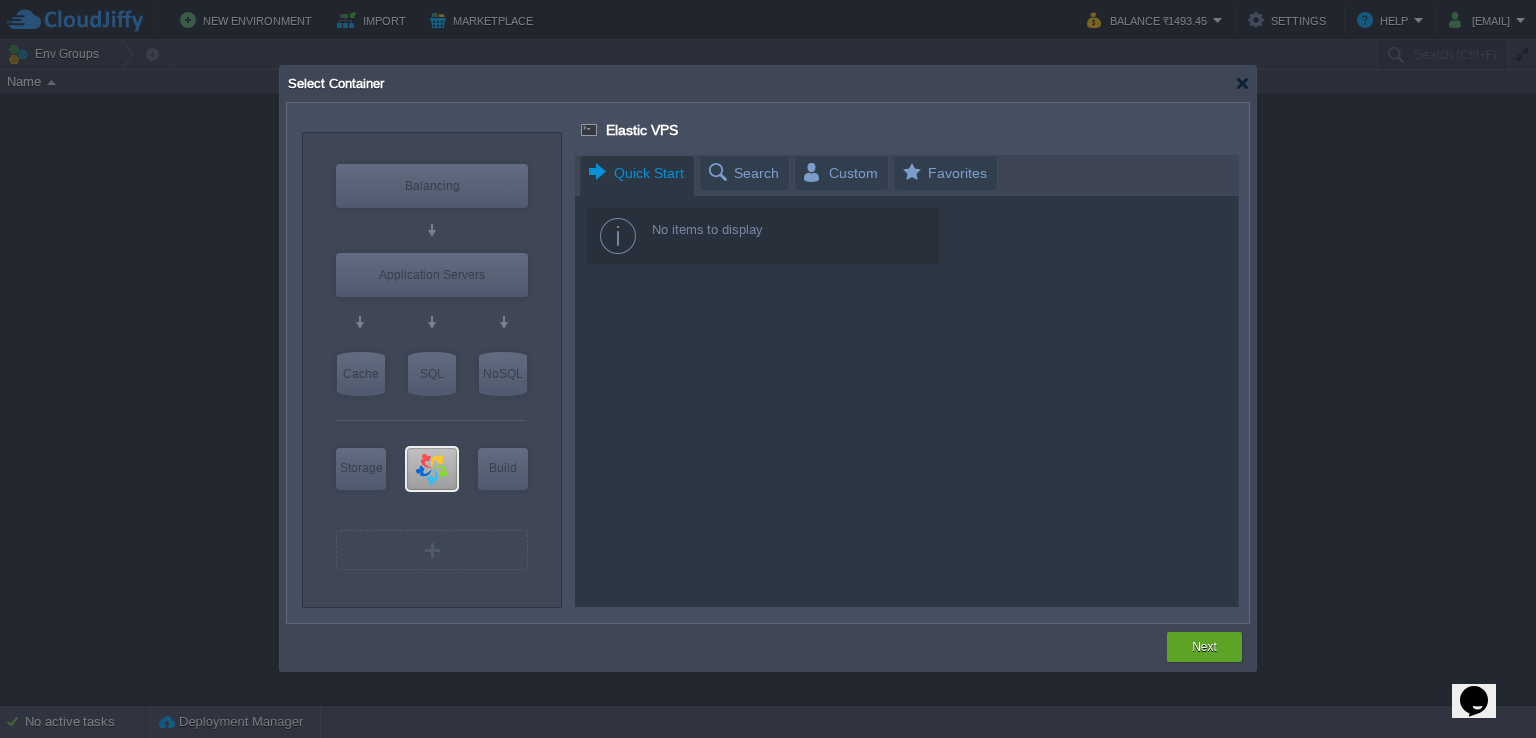 click at bounding box center [907, 381] 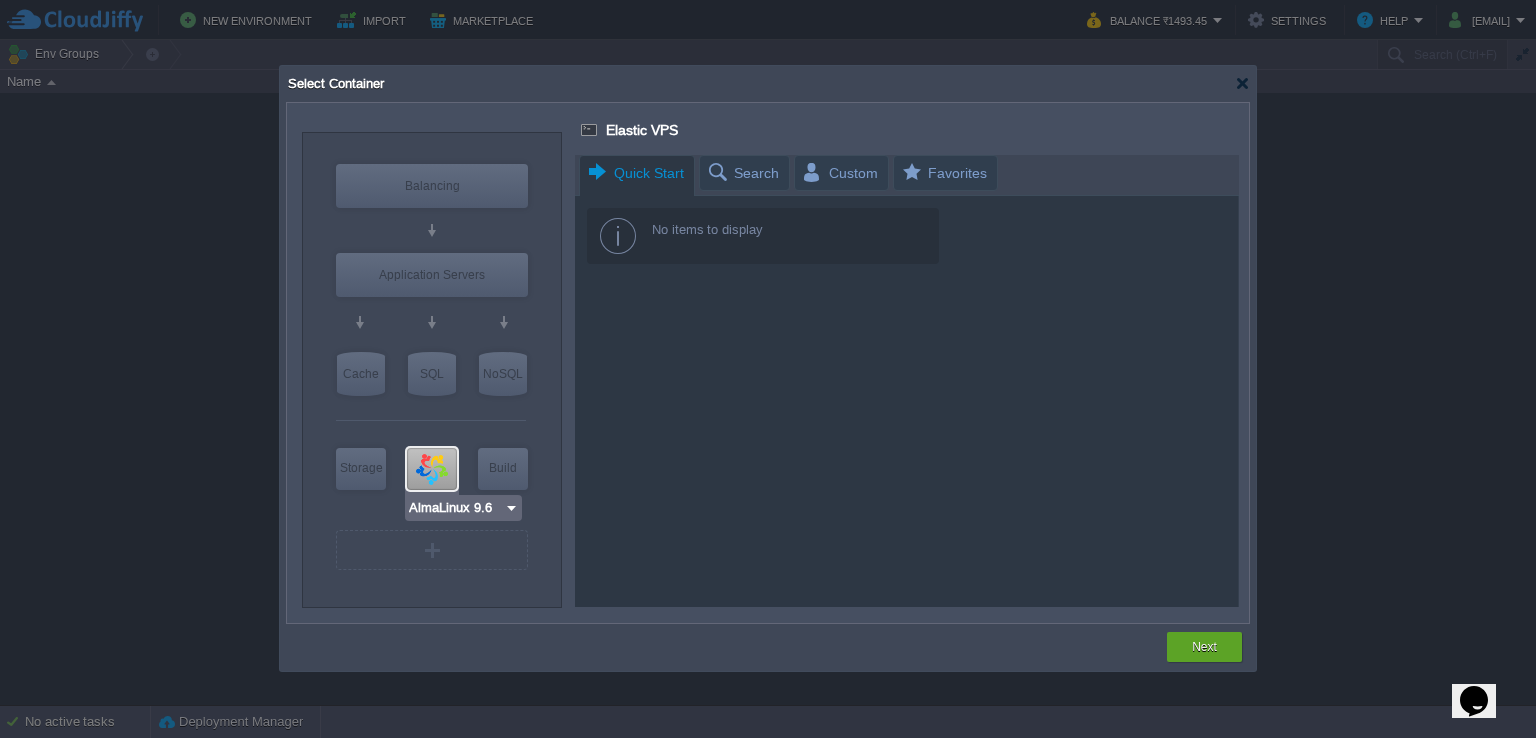click at bounding box center [432, 469] 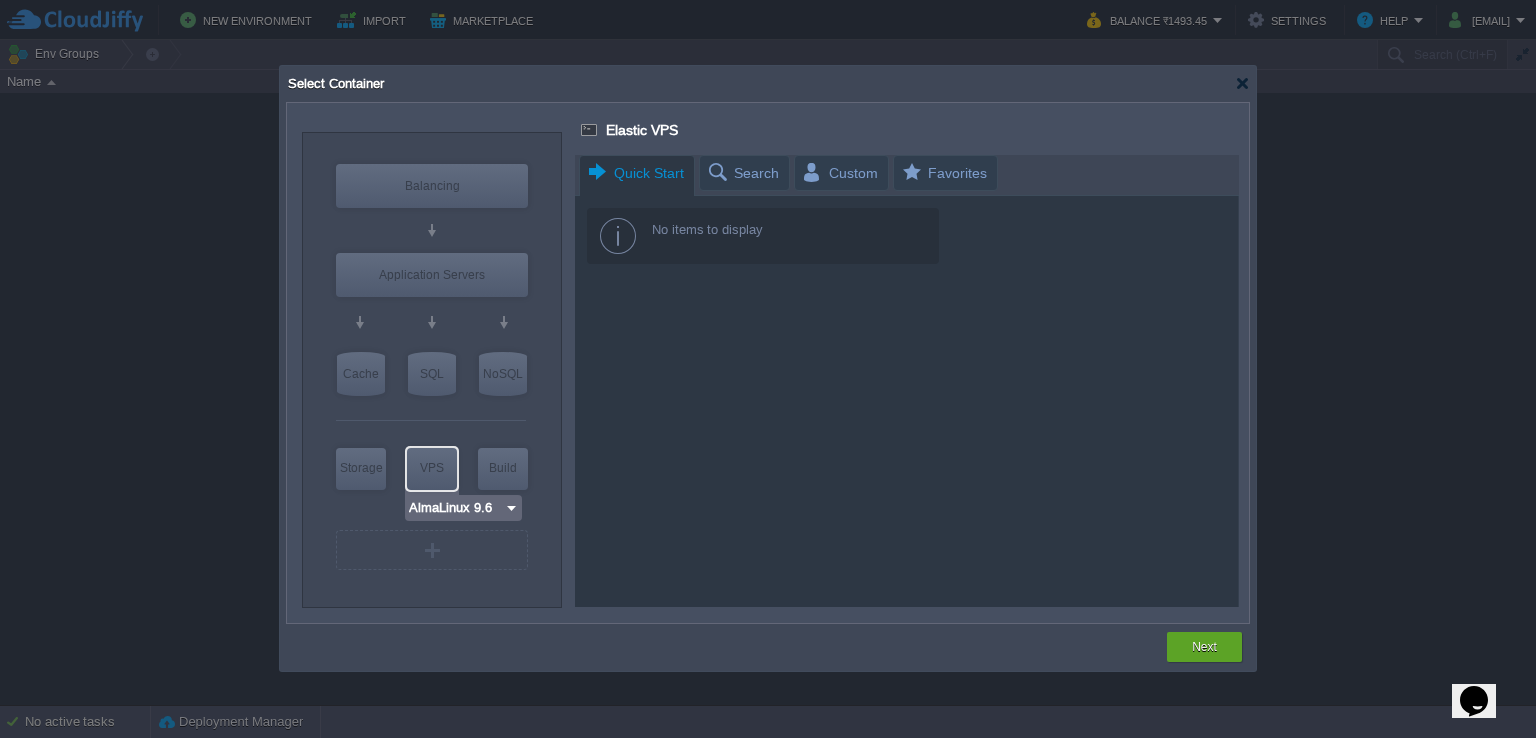 click on "VPS" at bounding box center (432, 468) 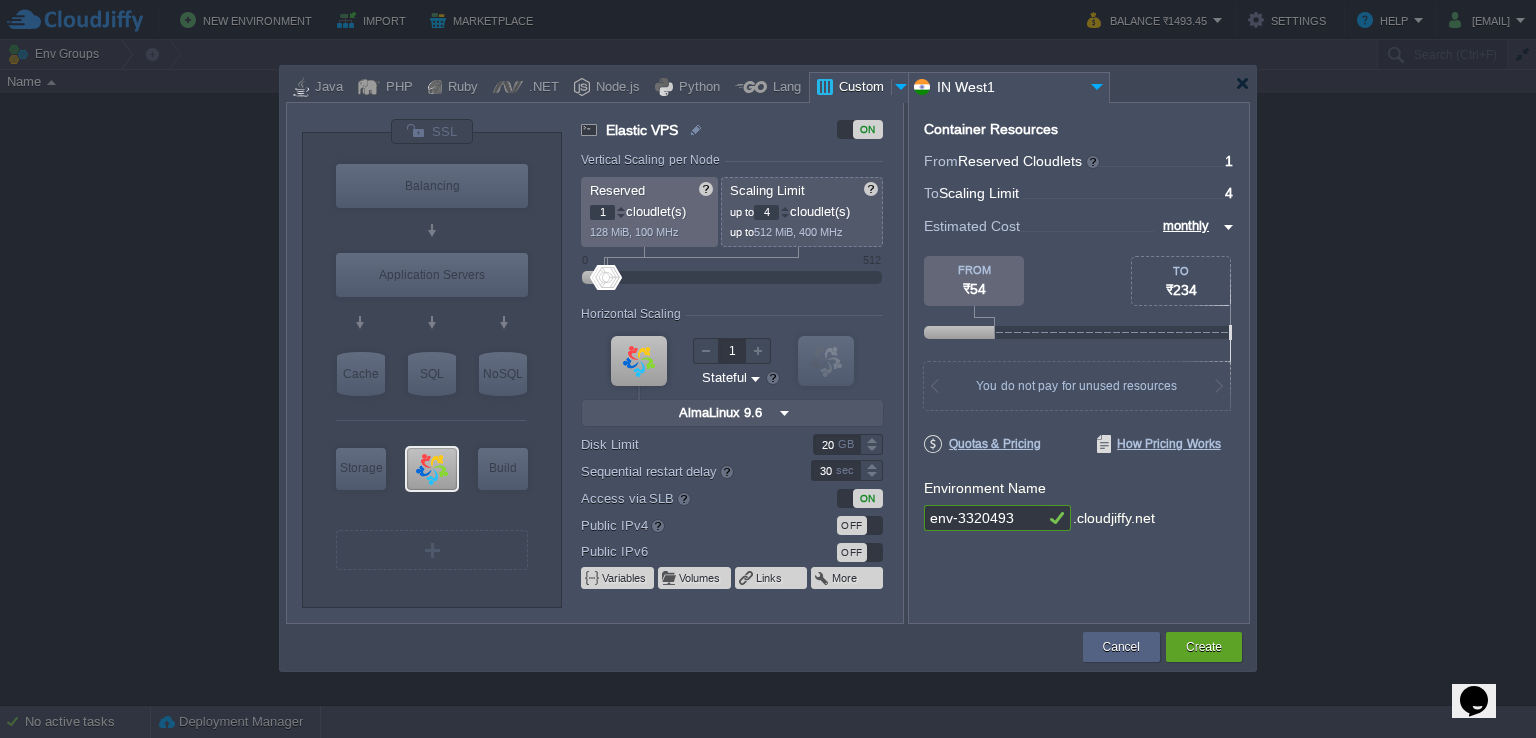 type on "AlmaLinux 9.6" 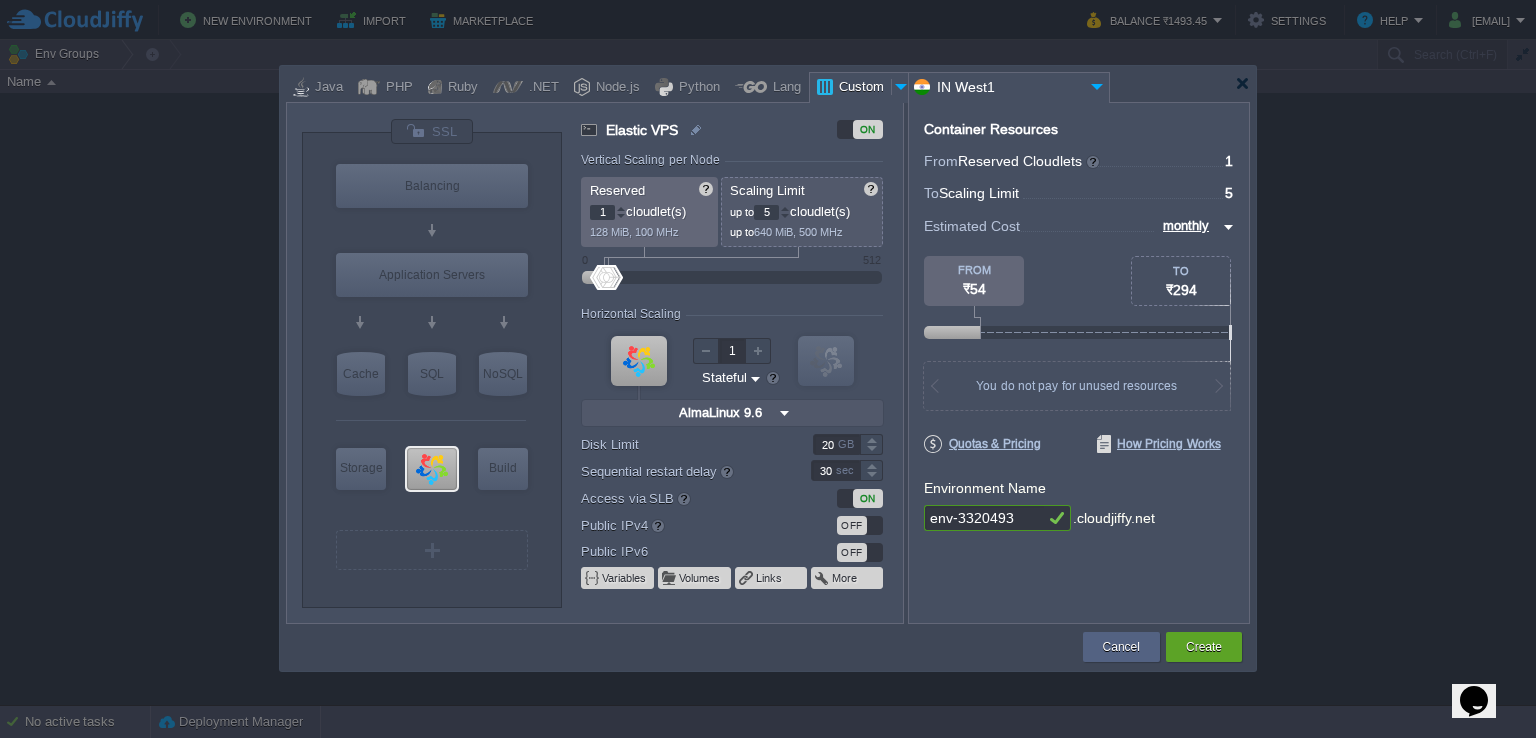 click at bounding box center [785, 208] 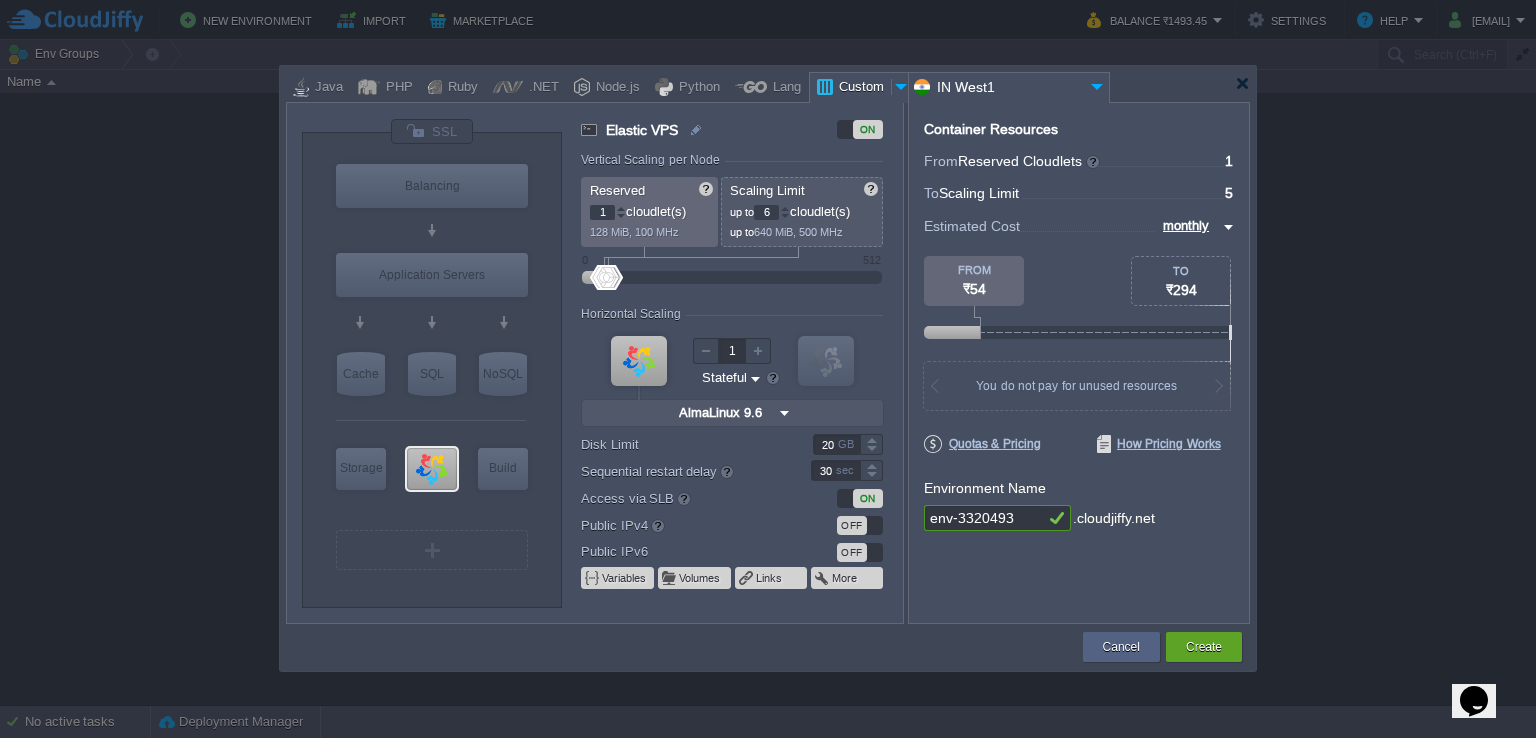 click at bounding box center [785, 208] 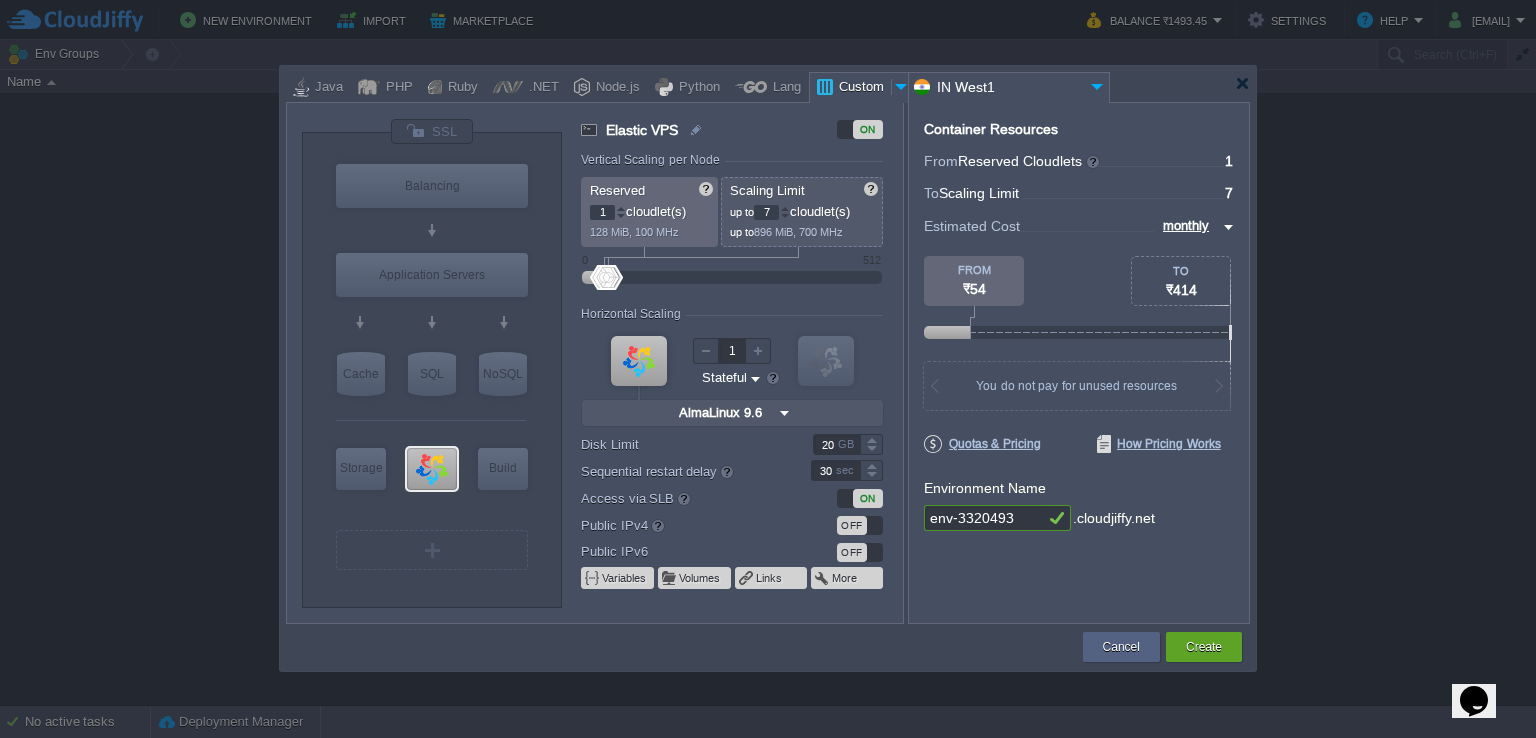 click at bounding box center (785, 208) 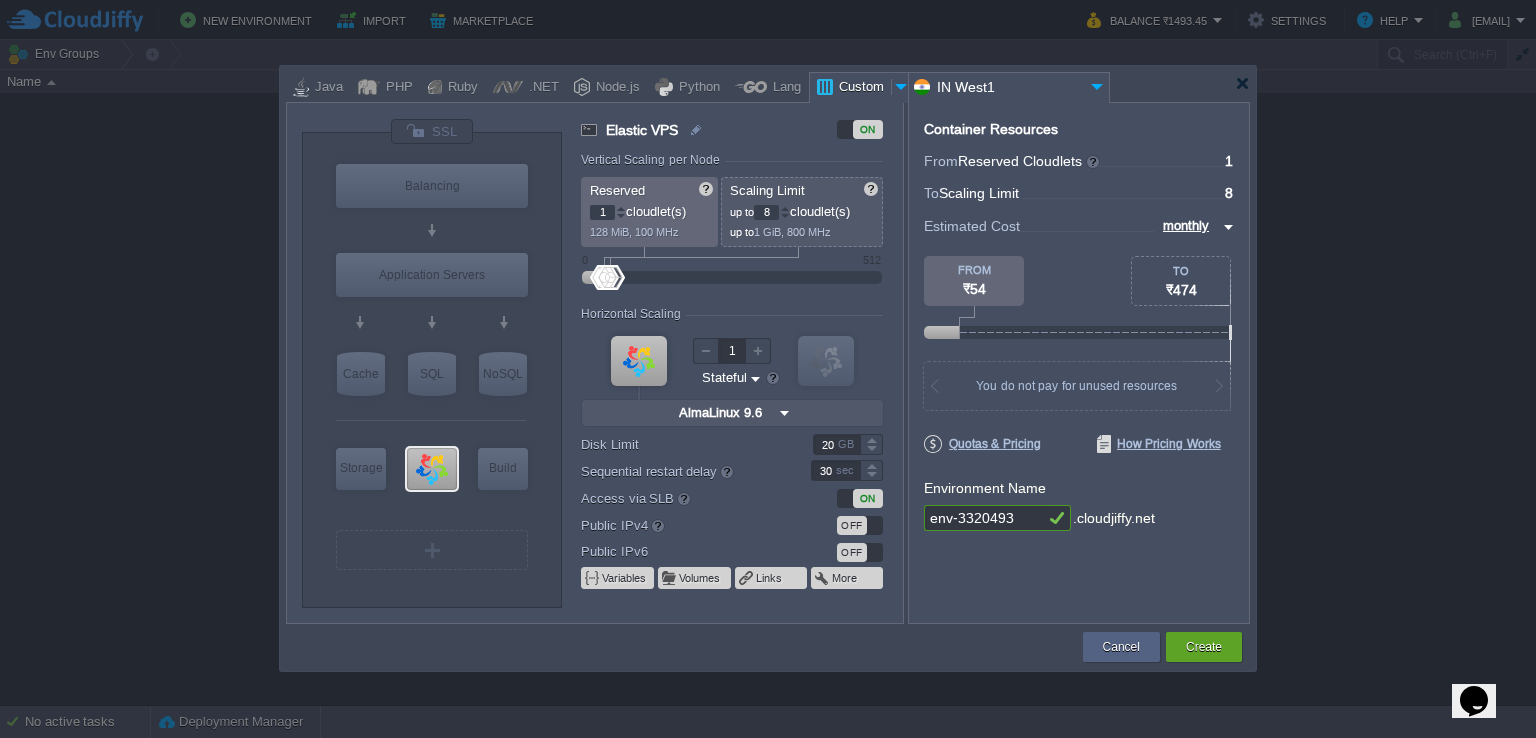 click at bounding box center [785, 208] 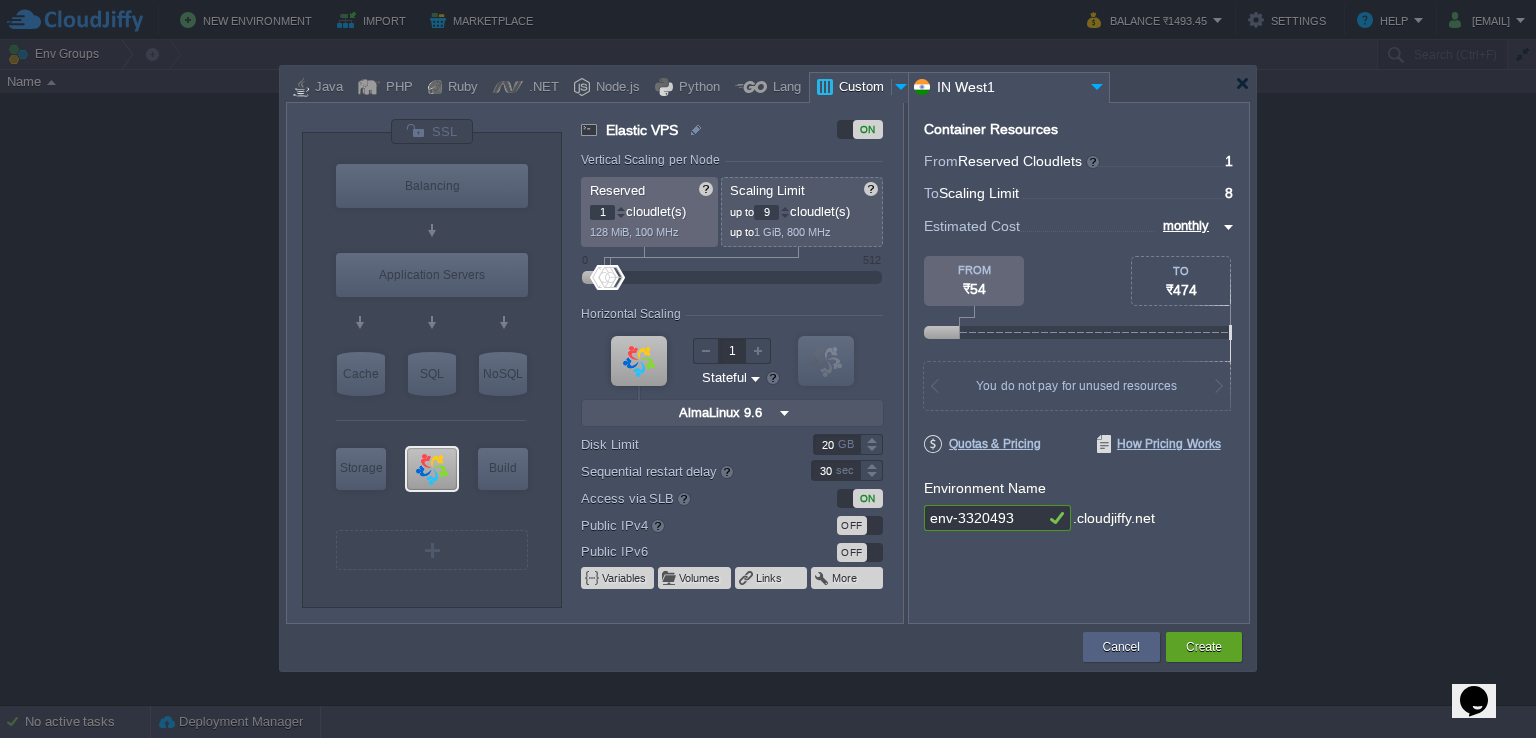 click at bounding box center (785, 208) 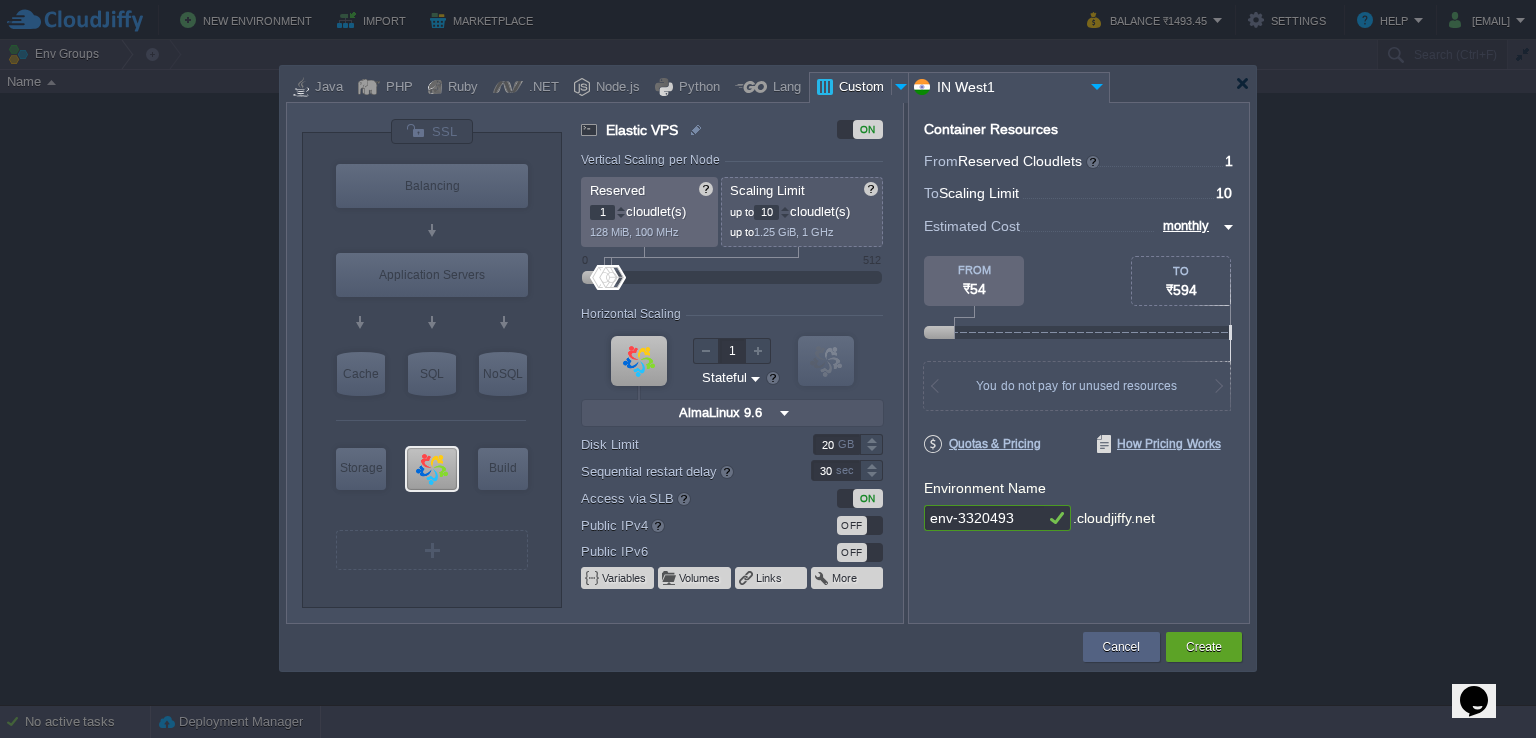 click at bounding box center (785, 208) 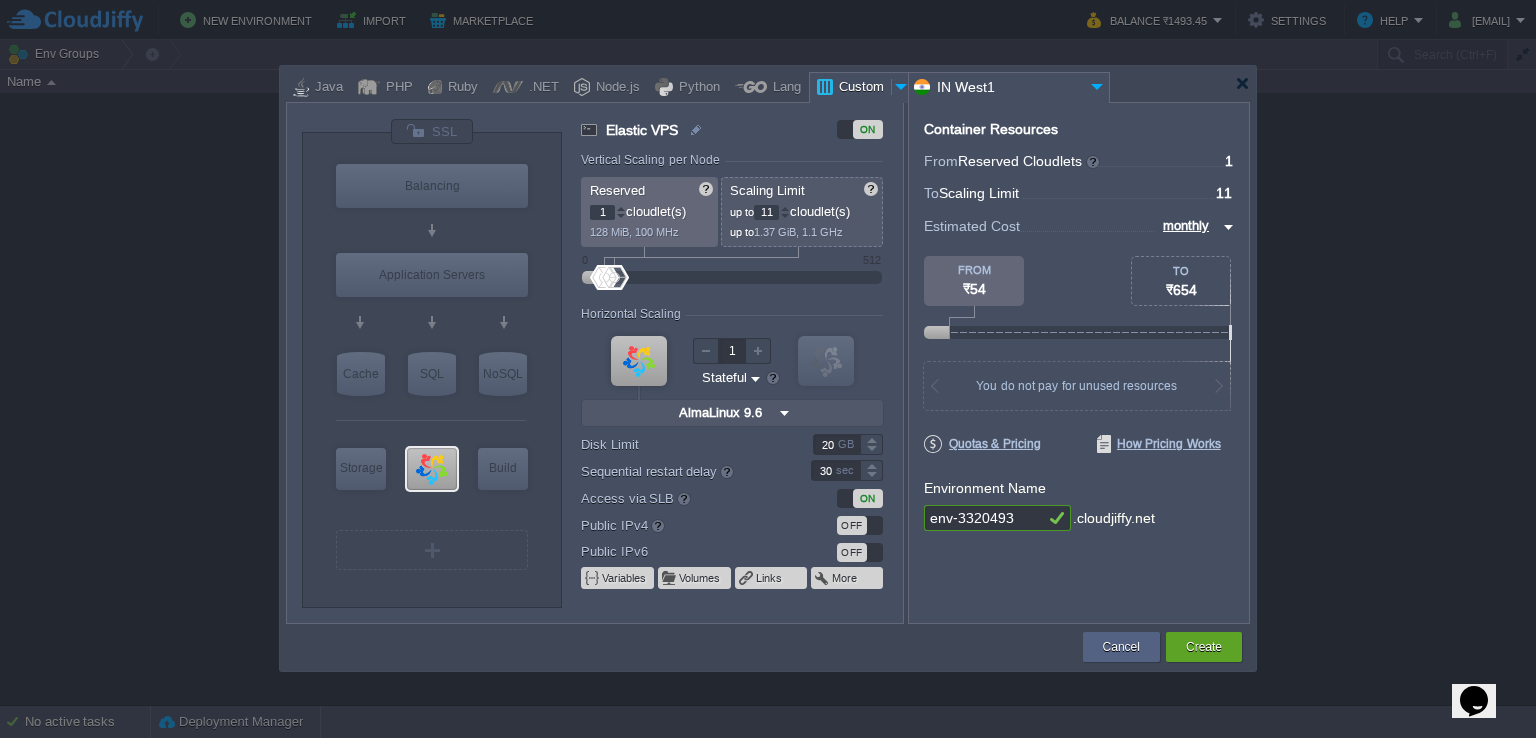 click at bounding box center [785, 208] 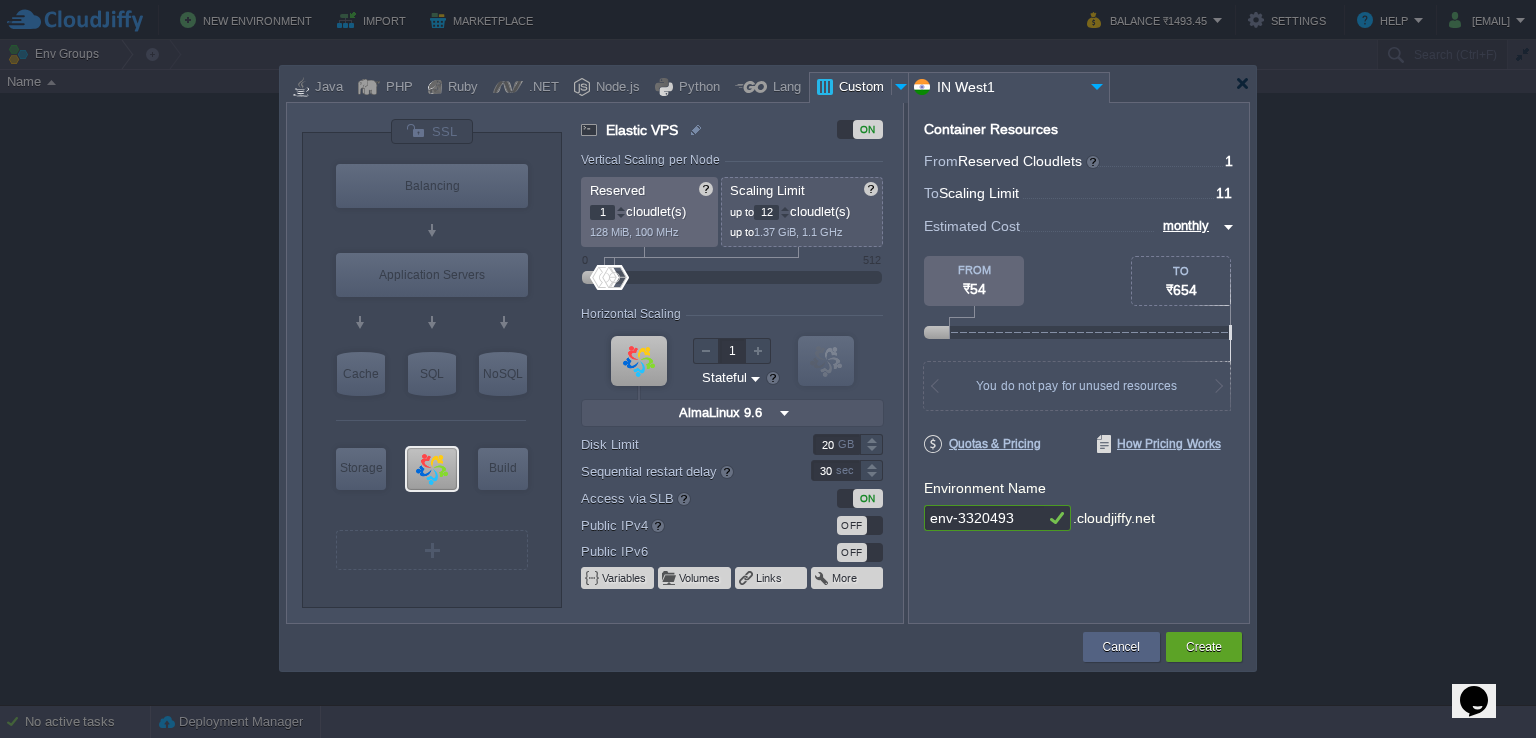 click at bounding box center [785, 208] 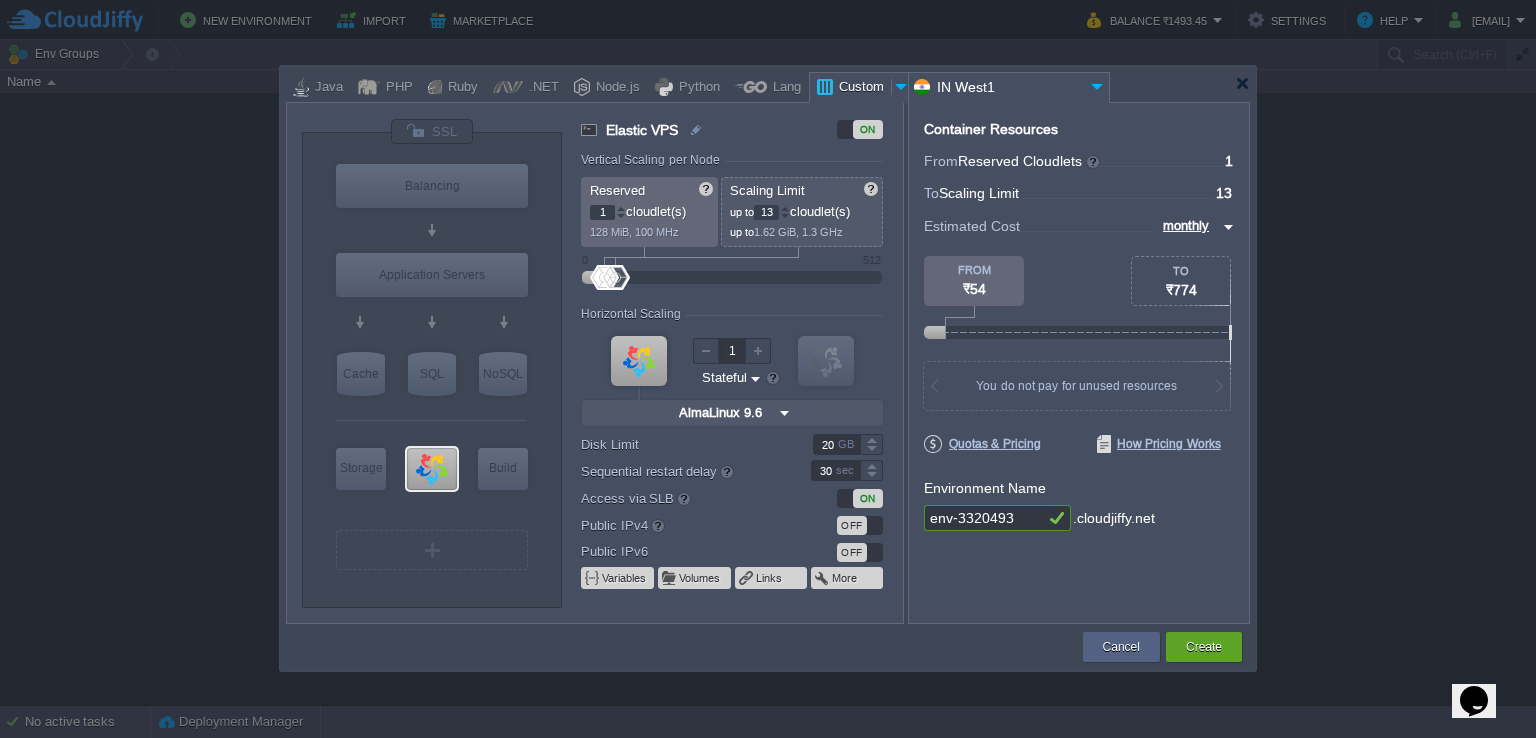 click at bounding box center (785, 208) 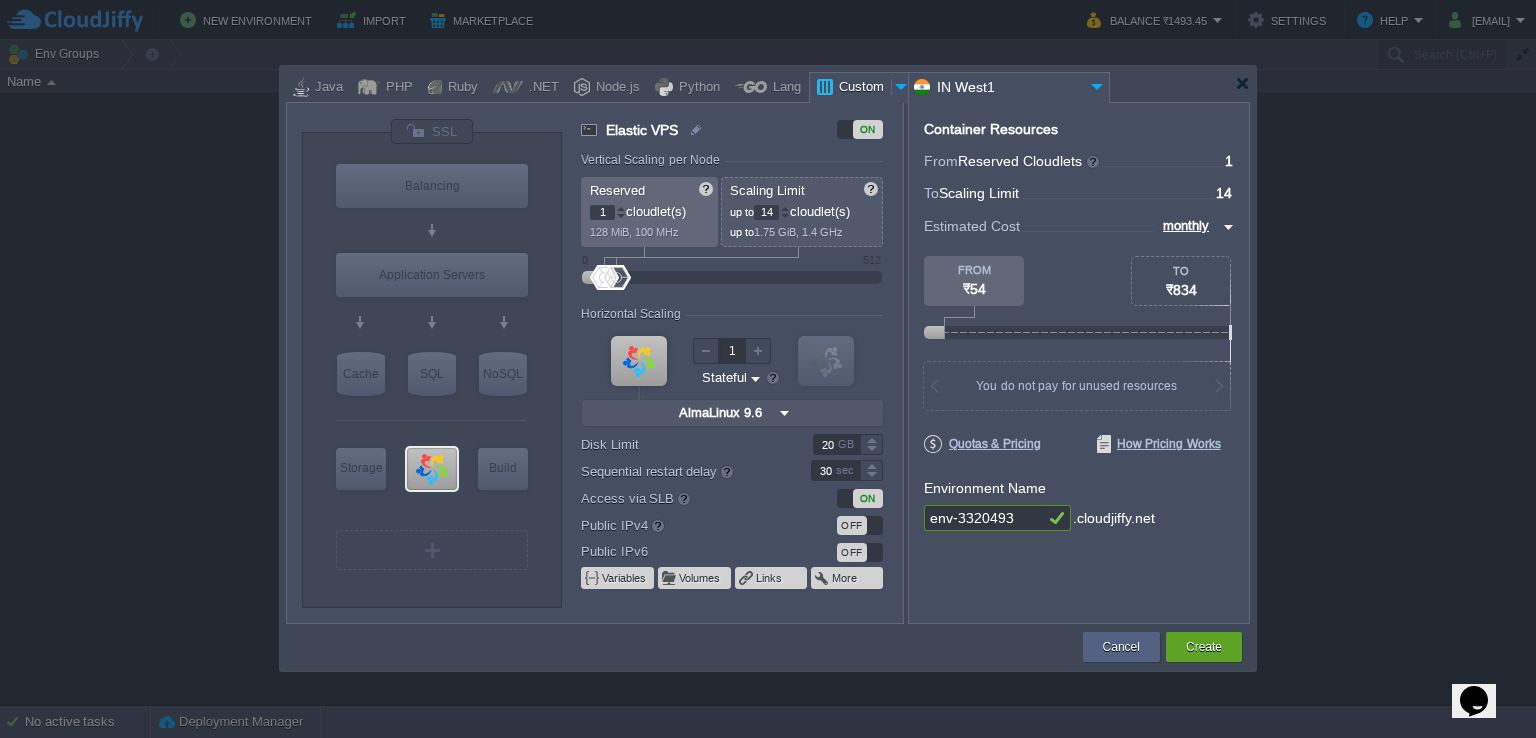 click at bounding box center [785, 208] 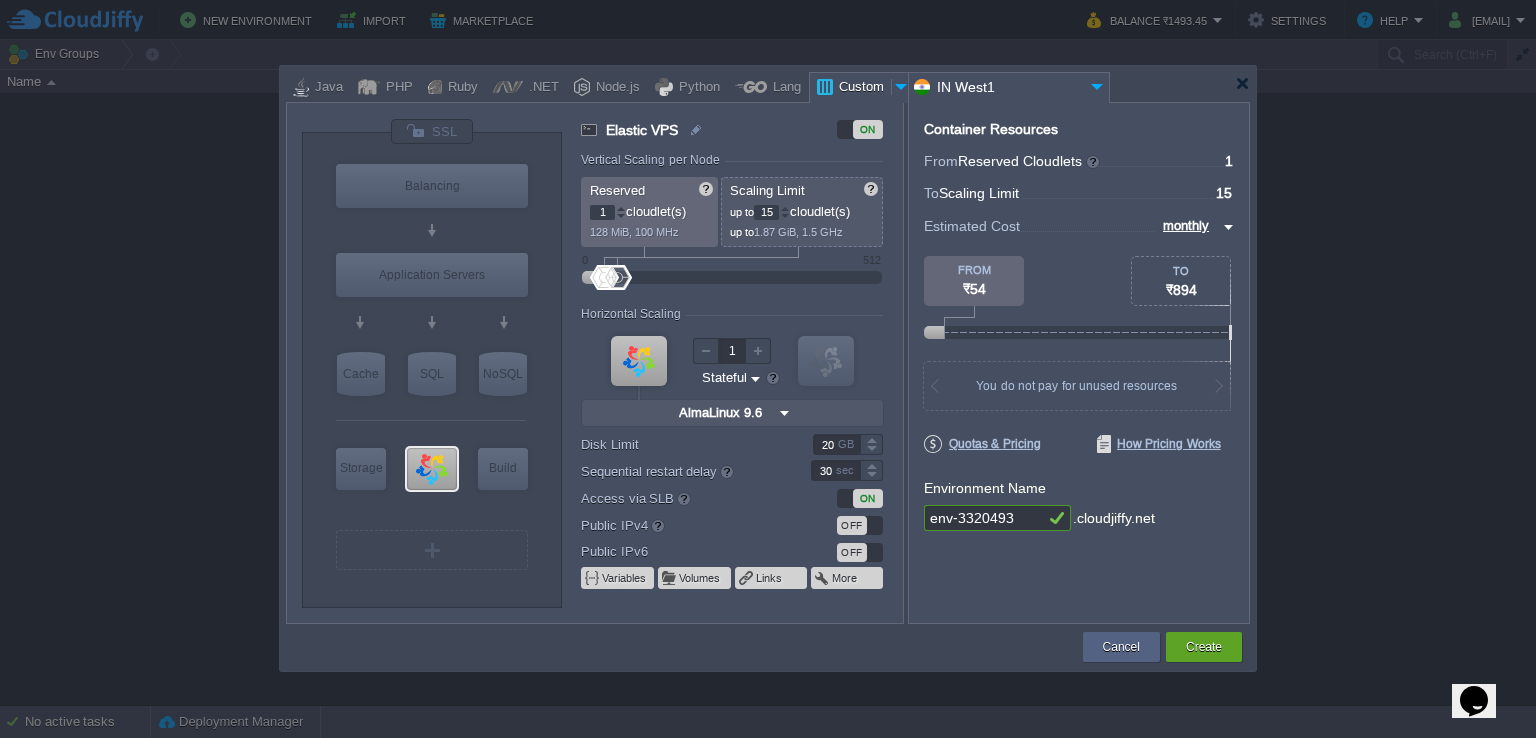 click at bounding box center [785, 208] 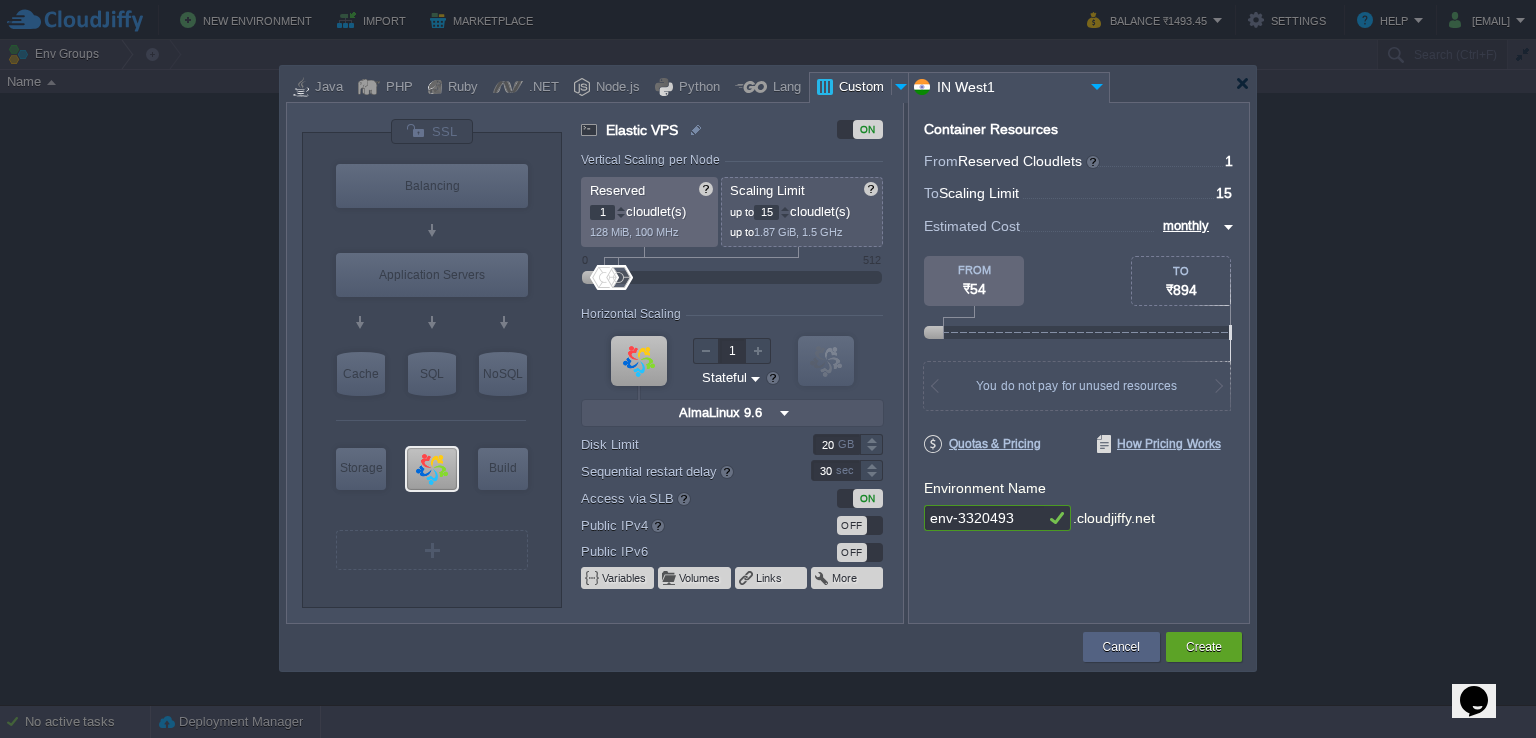 type on "16" 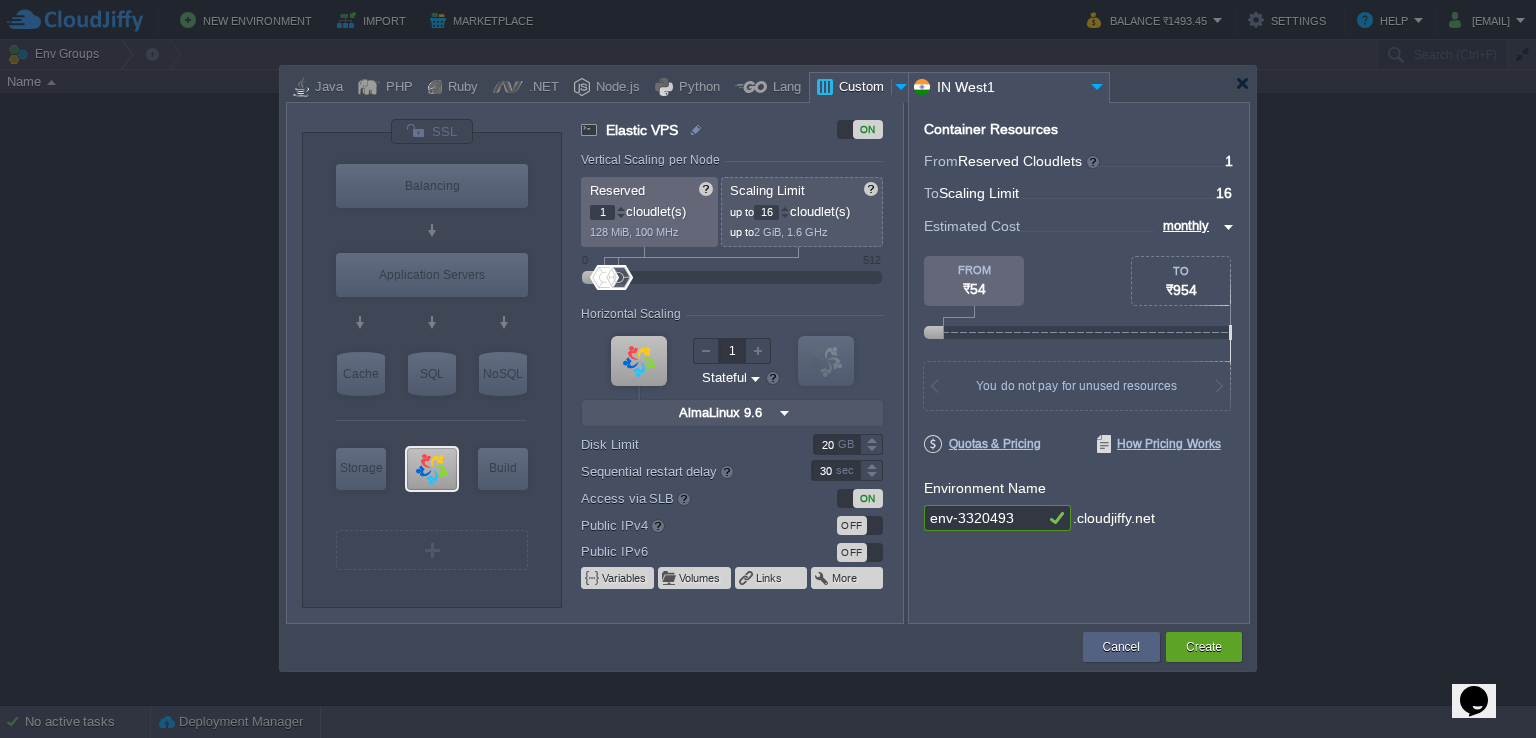 click at bounding box center (785, 208) 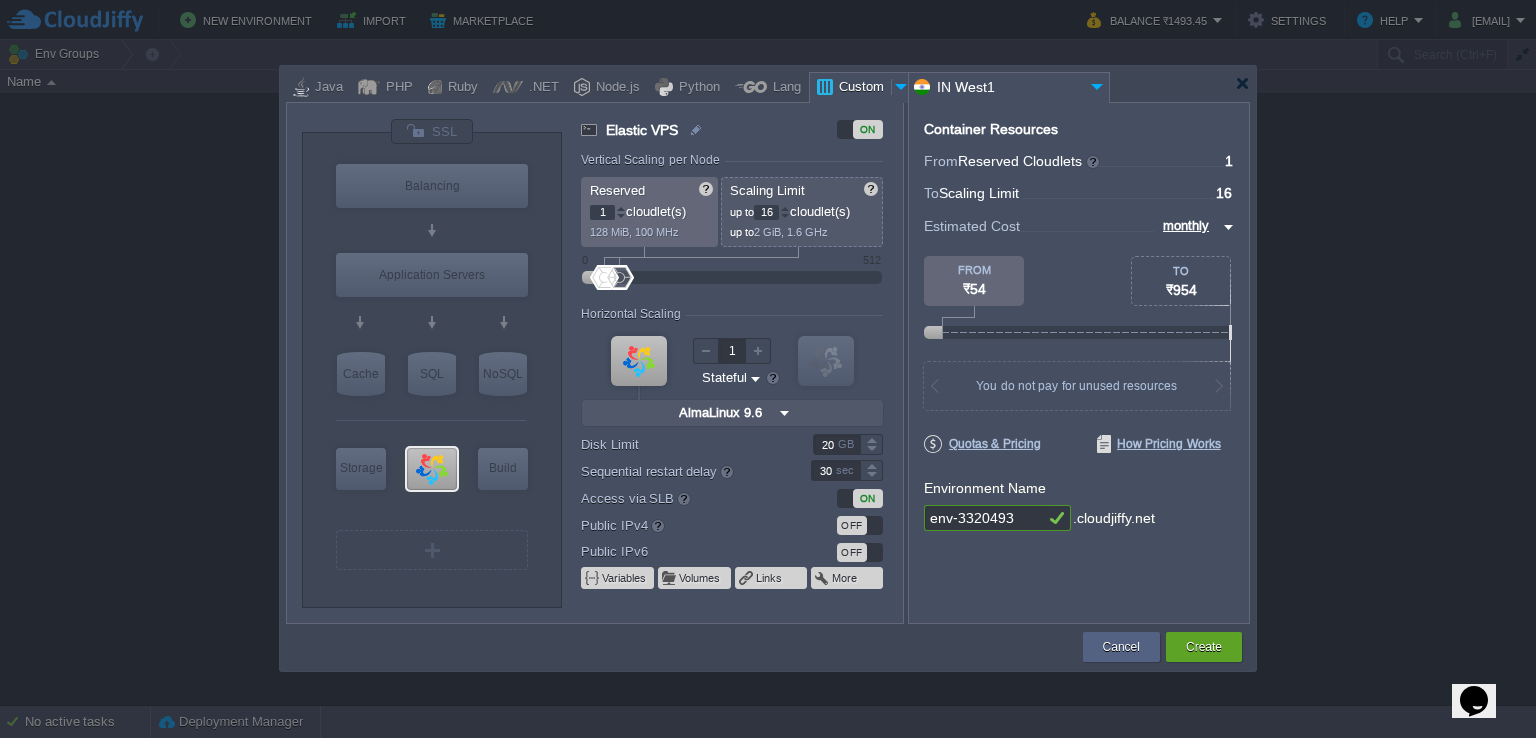 click on "OFF" at bounding box center [852, 525] 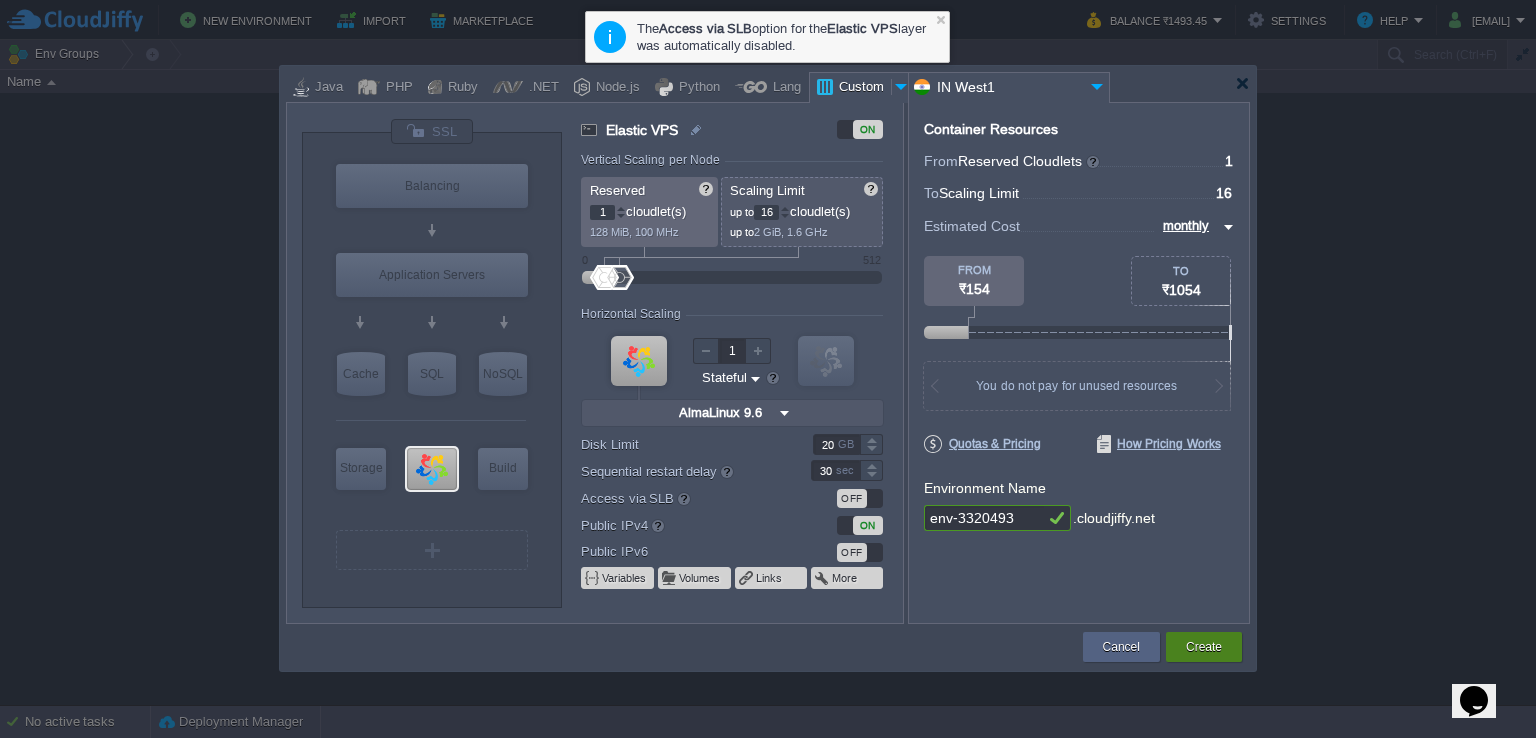 click on "Create" at bounding box center [1204, 647] 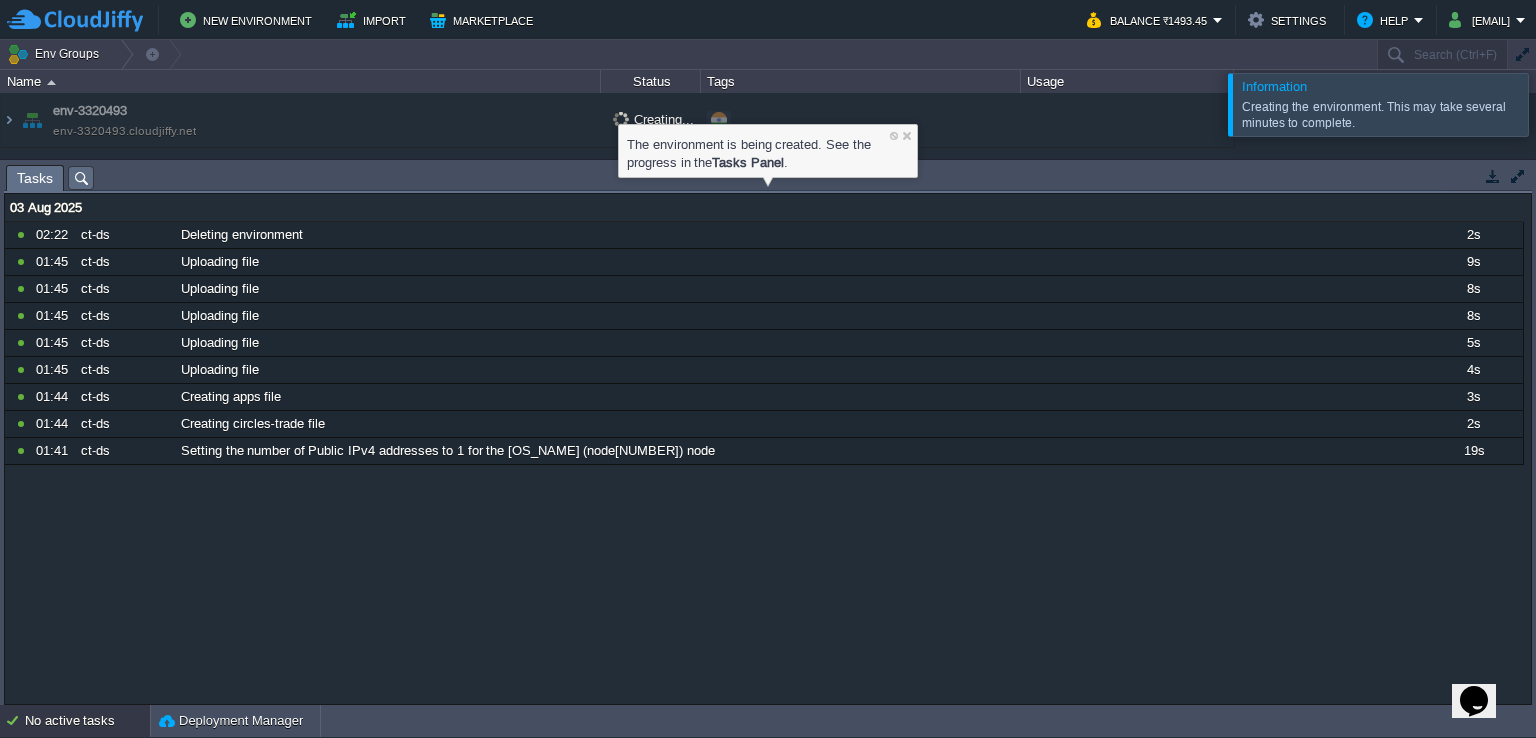 click at bounding box center (1493, 176) 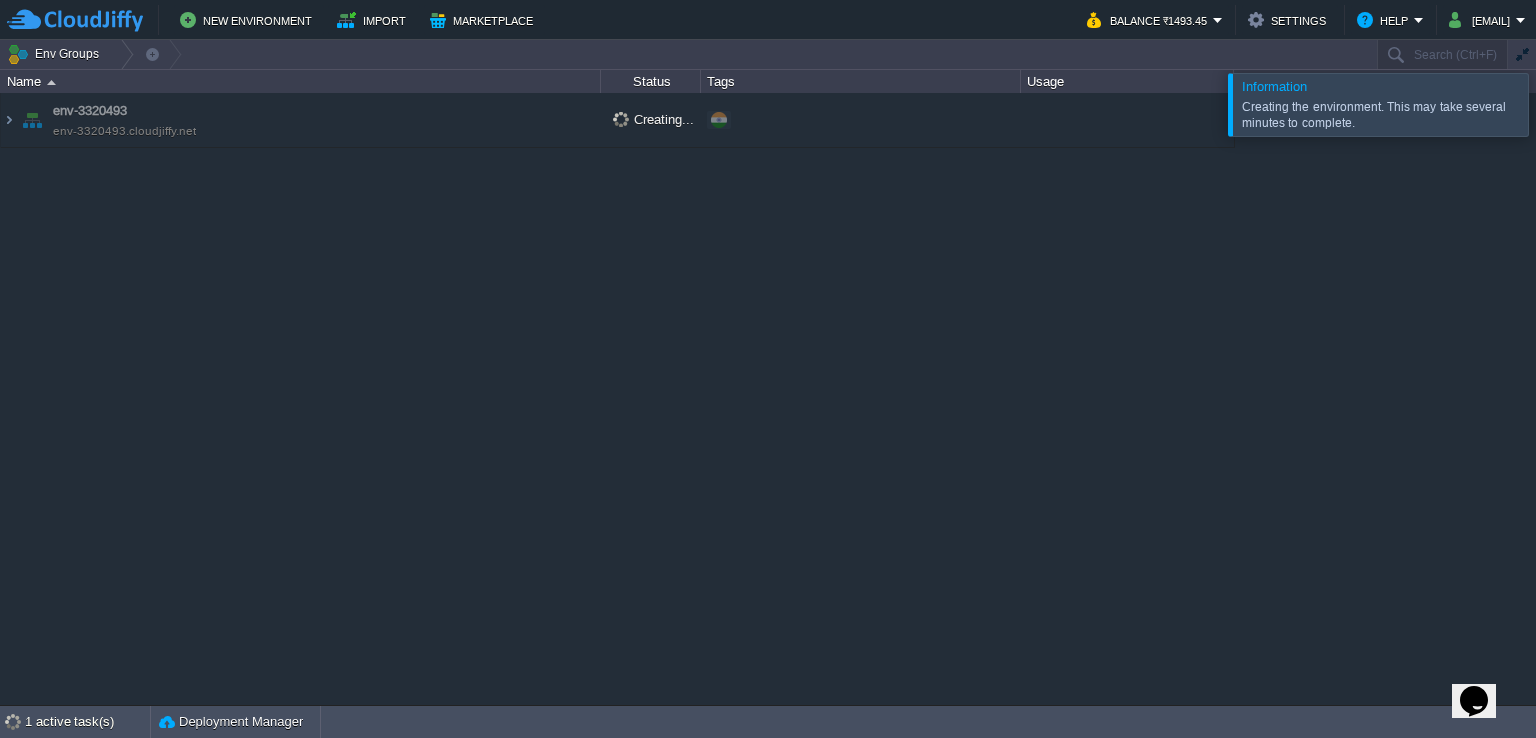 click at bounding box center [1560, 104] 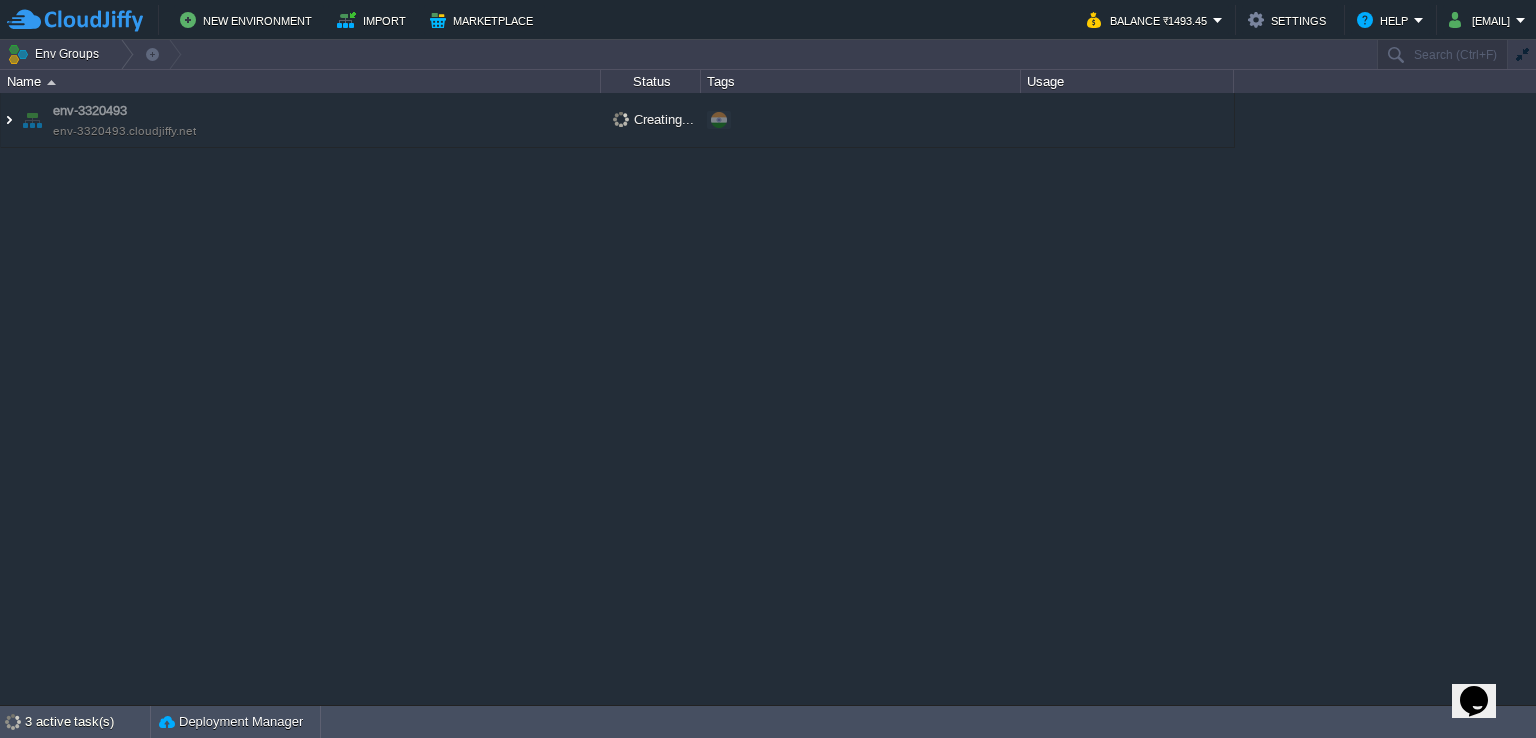 click at bounding box center (9, 120) 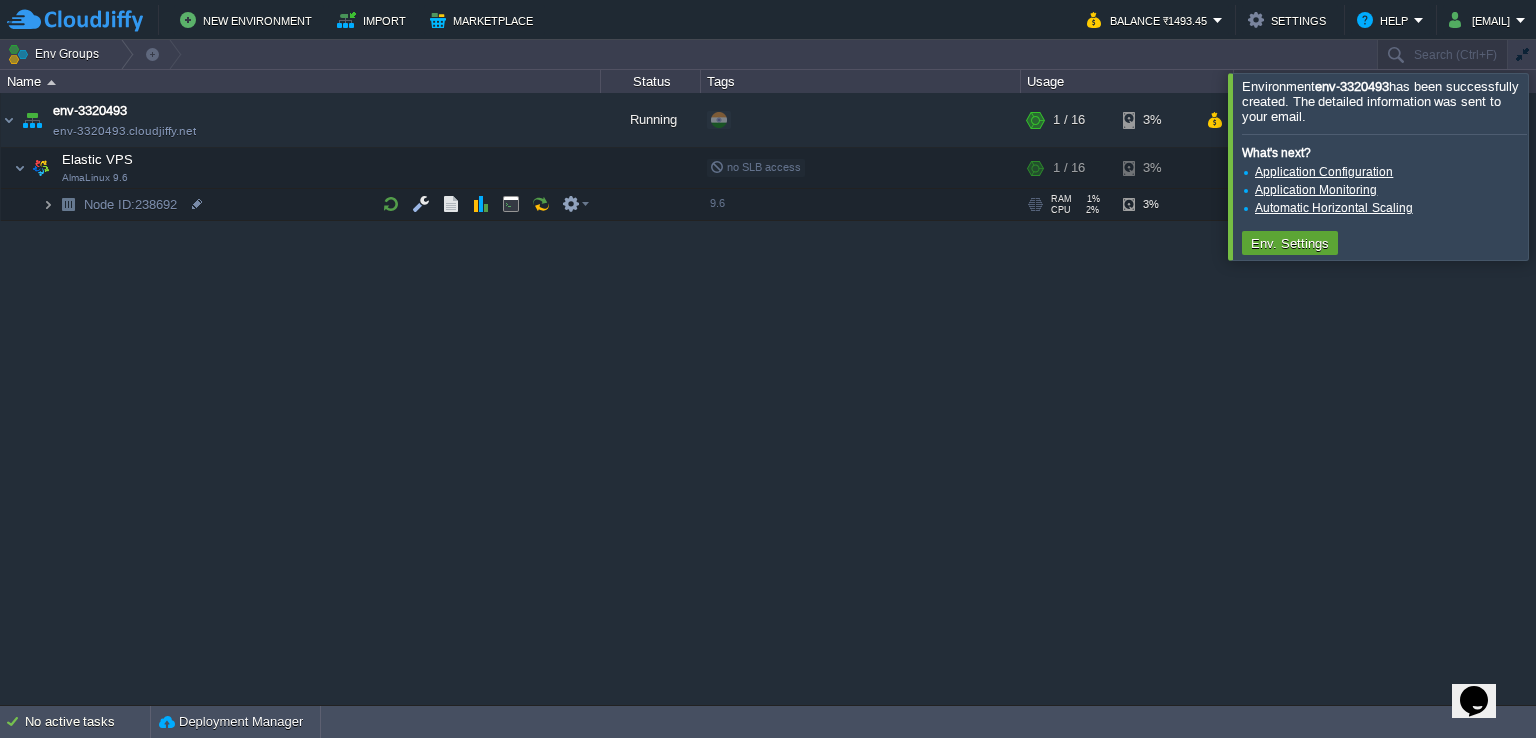 click at bounding box center [48, 204] 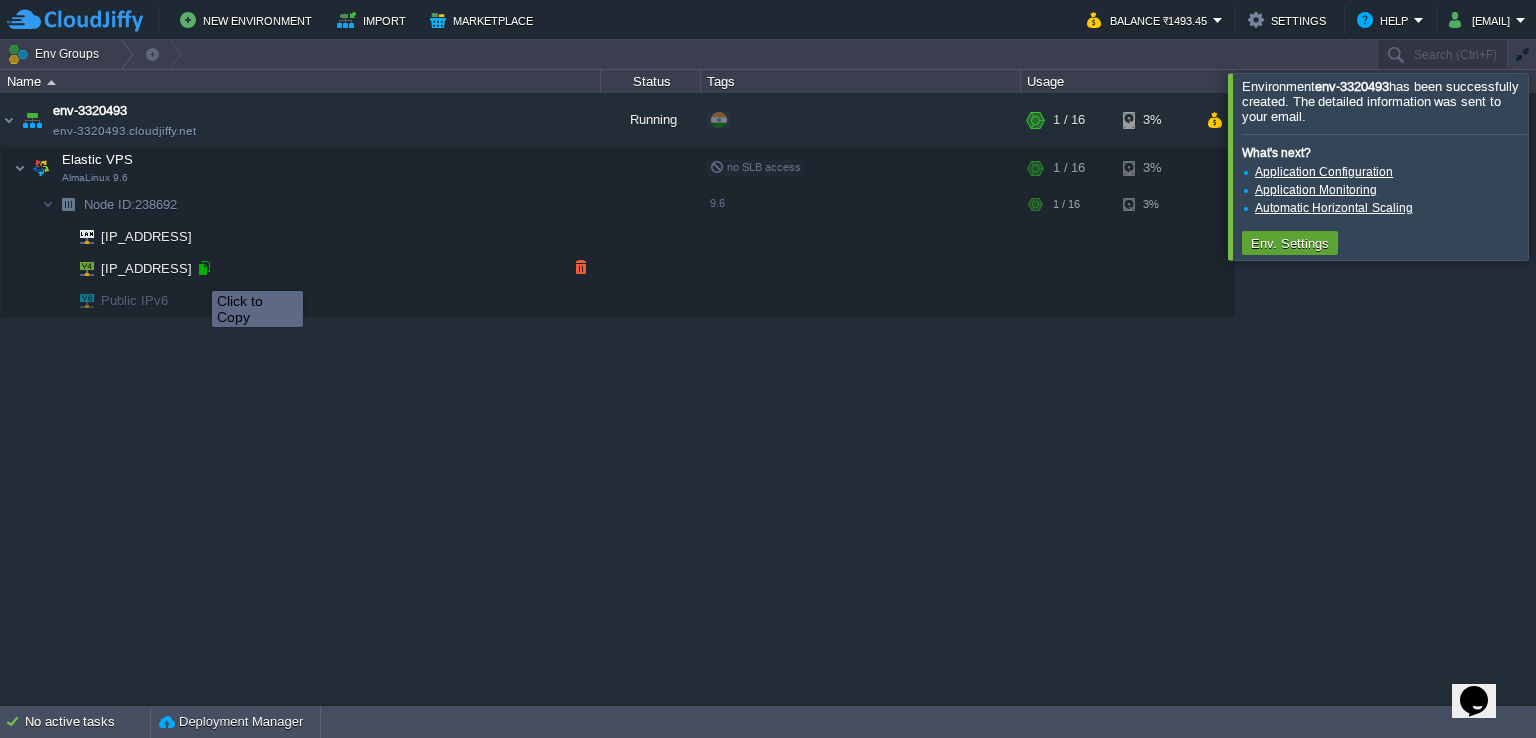 click at bounding box center [204, 268] 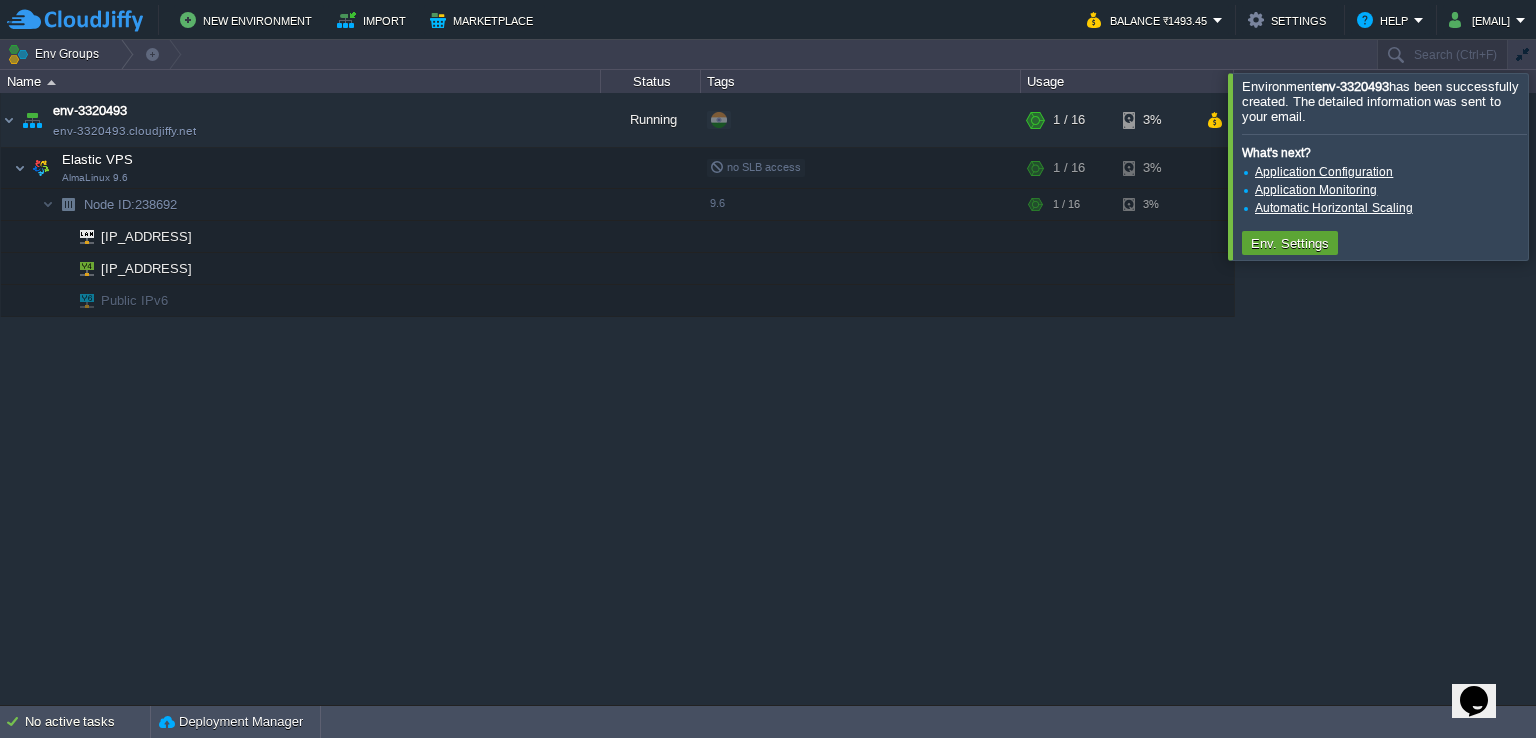 click at bounding box center [1560, 166] 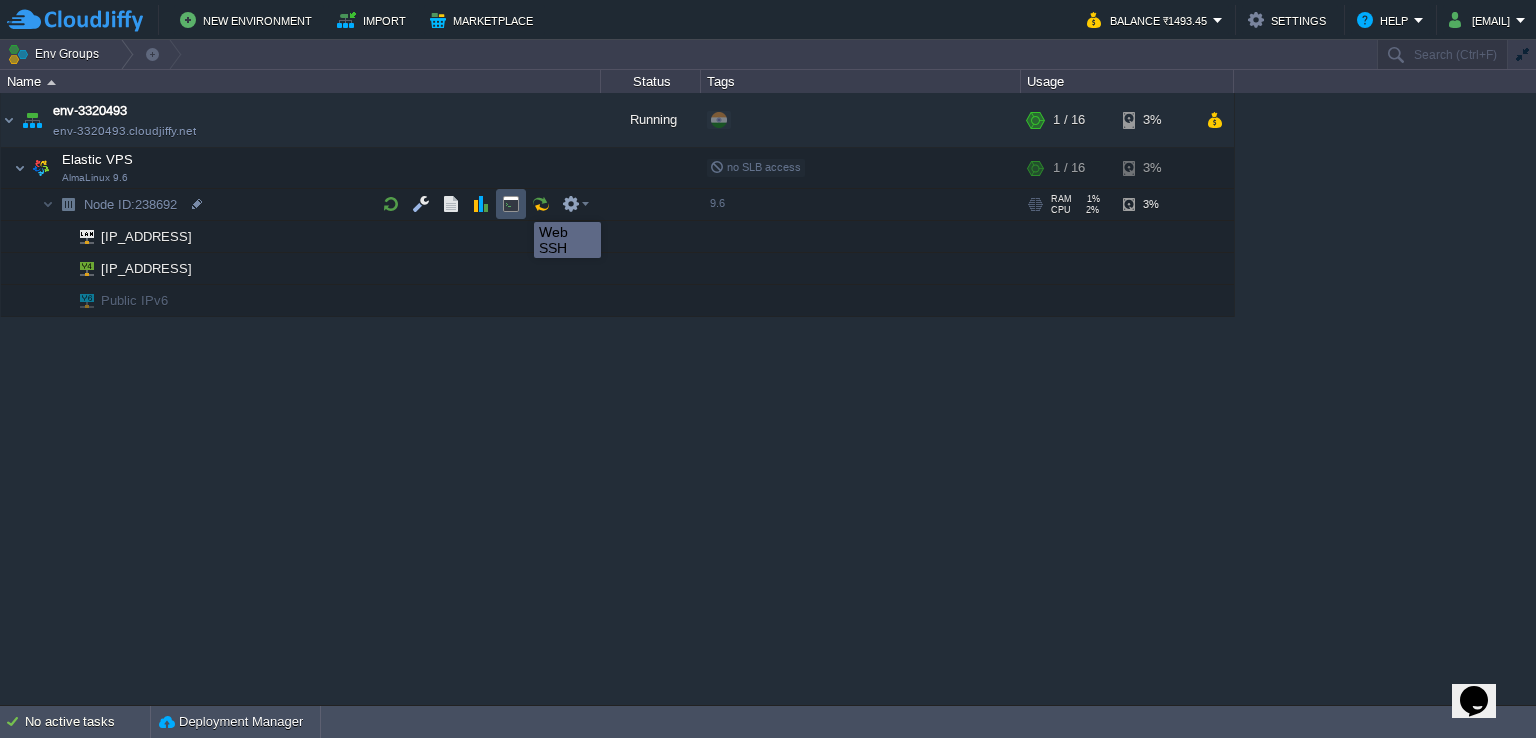 click at bounding box center (511, 204) 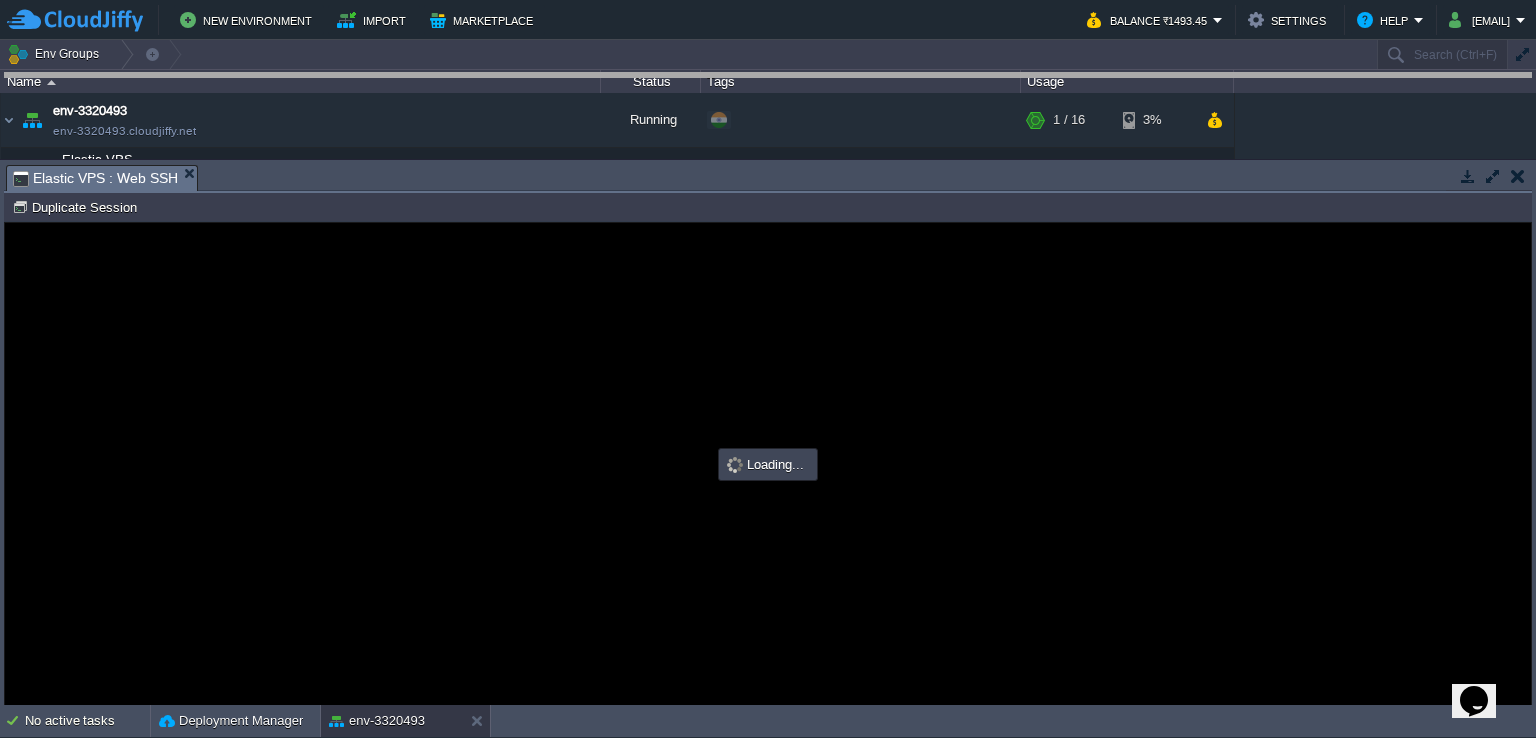 scroll, scrollTop: 0, scrollLeft: 0, axis: both 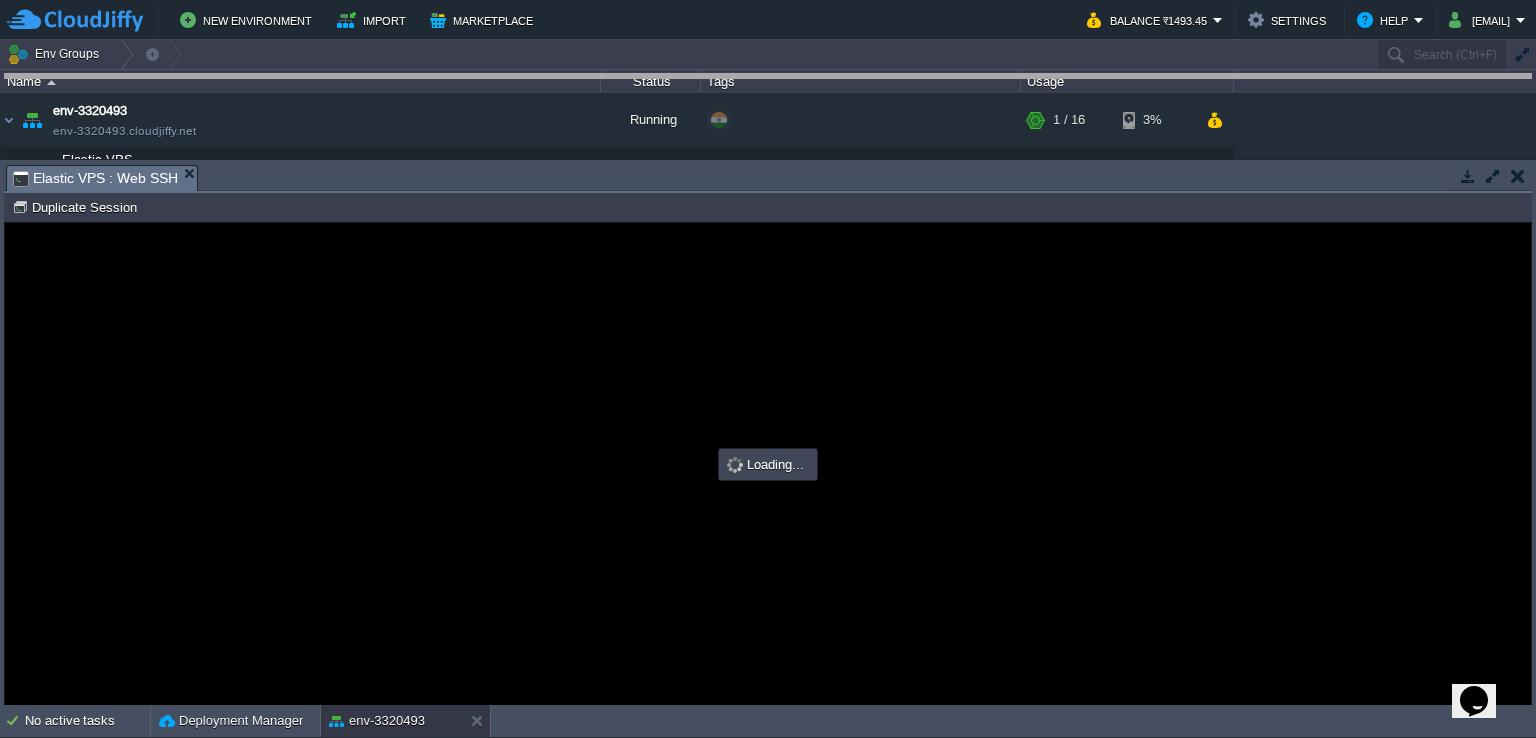 drag, startPoint x: 868, startPoint y: 165, endPoint x: 872, endPoint y: 74, distance: 91.08787 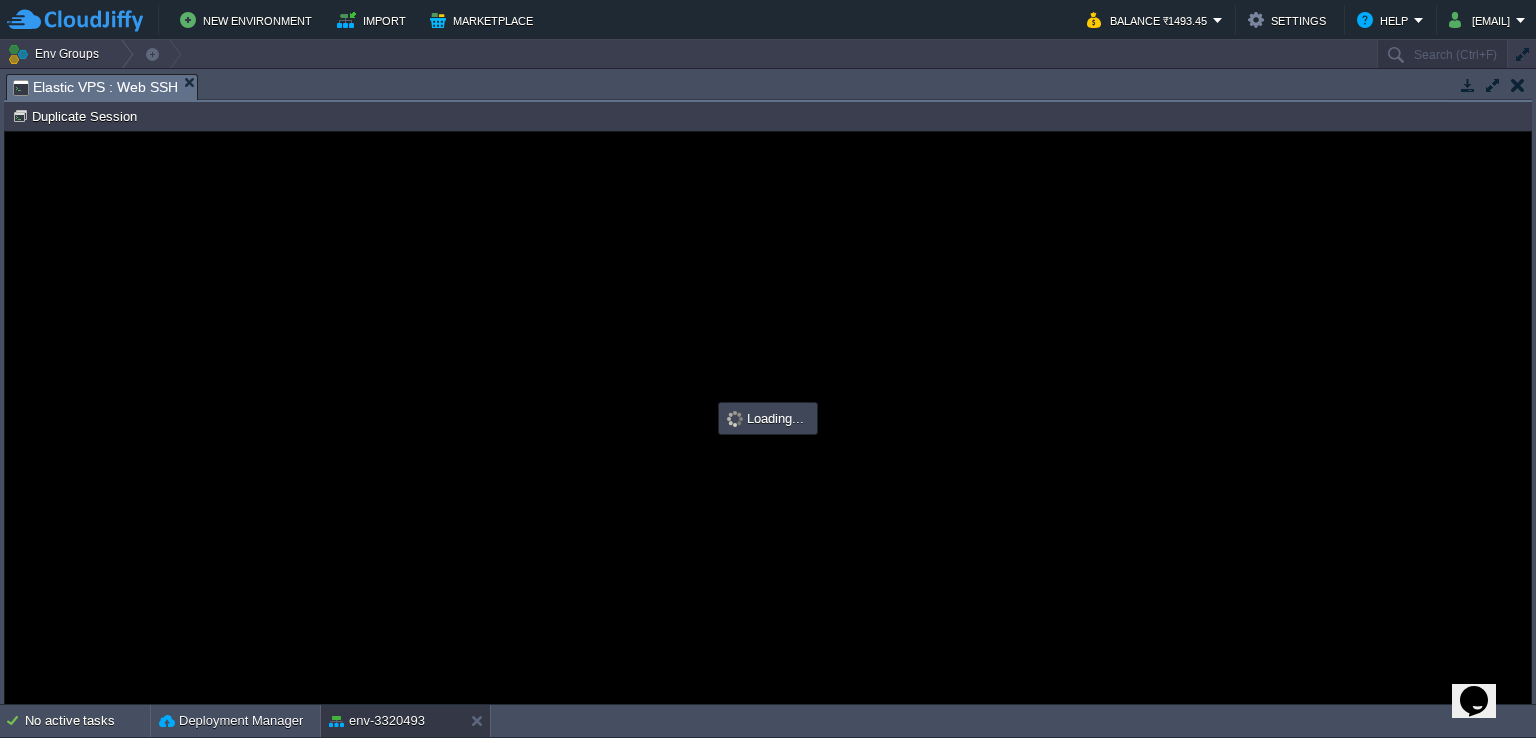 type on "#000000" 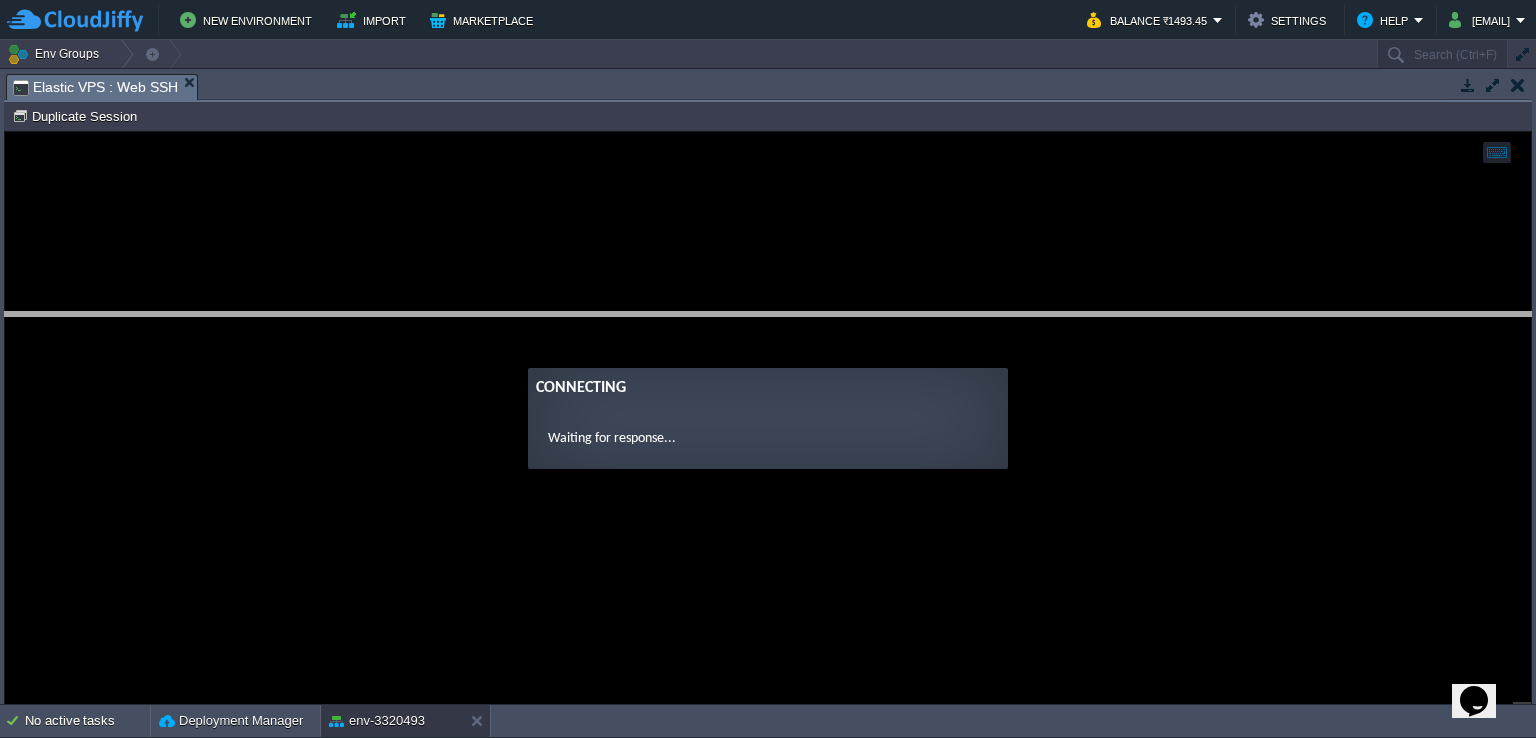 drag, startPoint x: 1373, startPoint y: 74, endPoint x: 1396, endPoint y: 312, distance: 239.10876 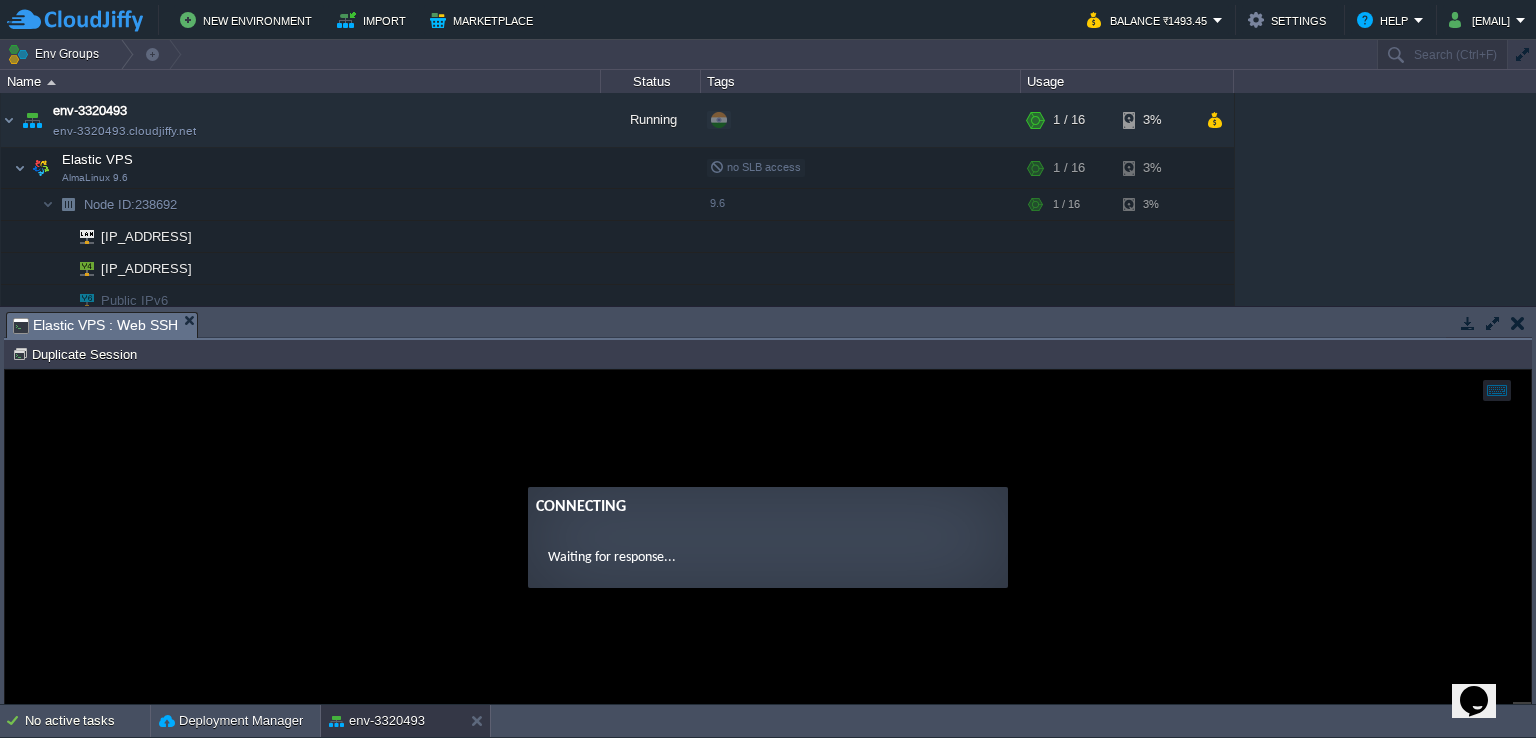 click at bounding box center (1493, 323) 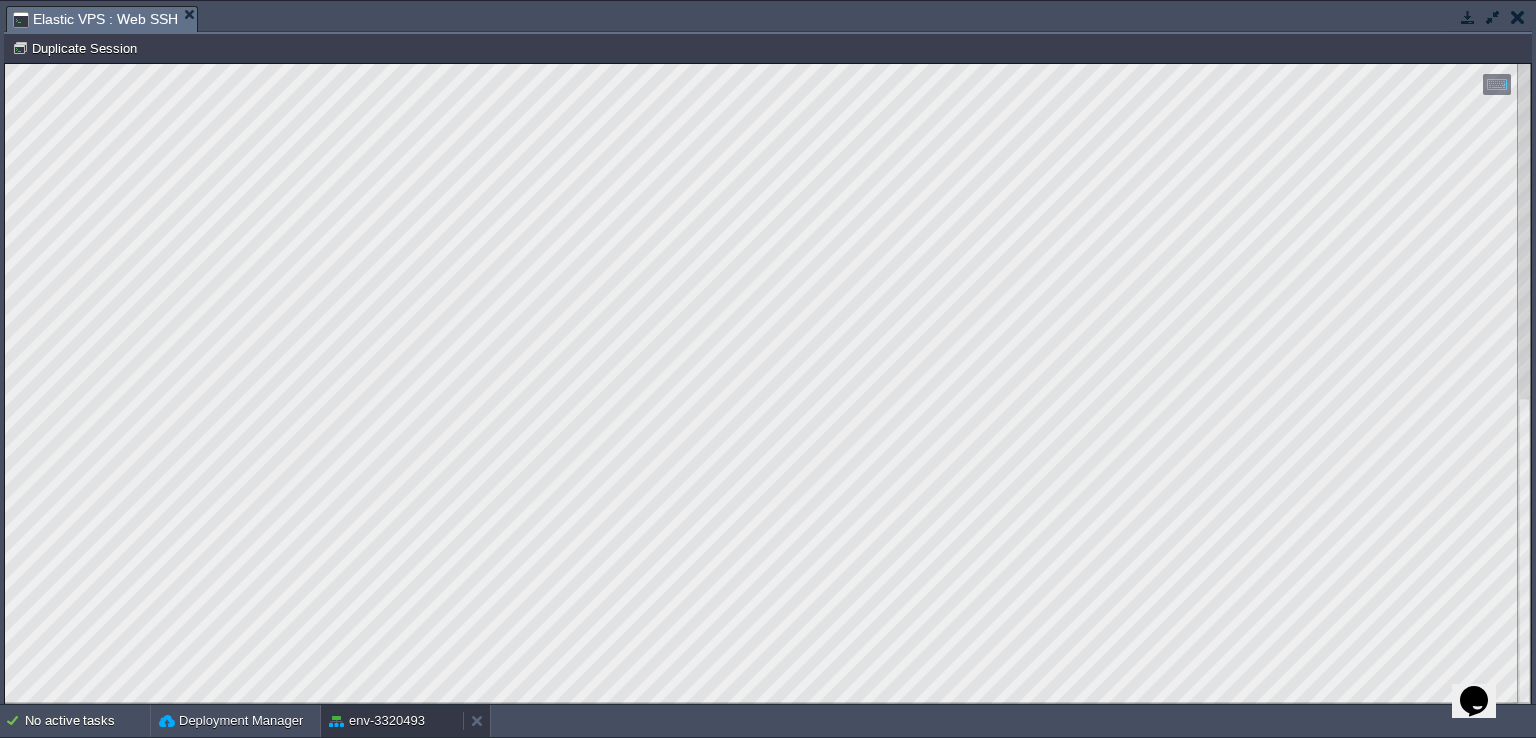 click on "env-3320493" at bounding box center [377, 721] 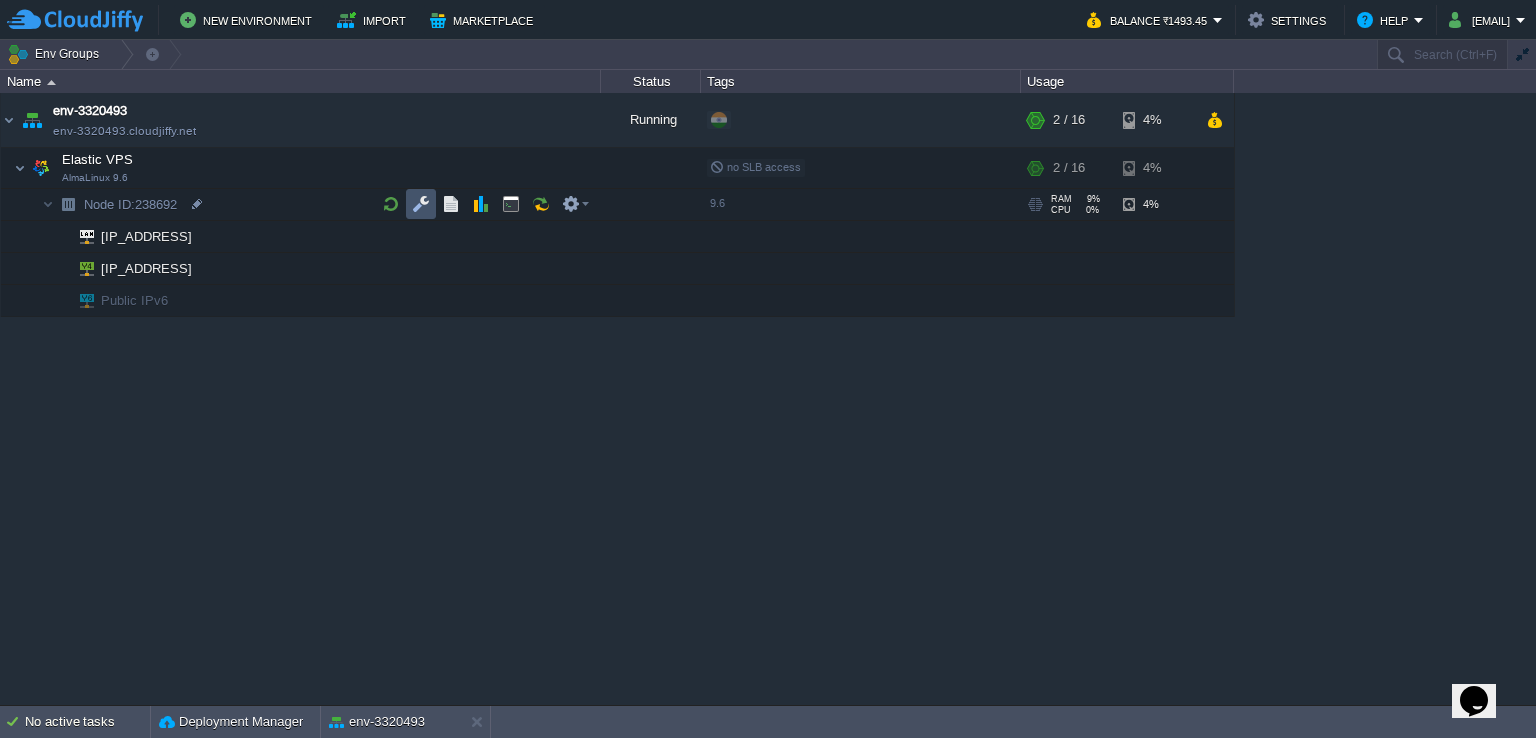 click at bounding box center [421, 204] 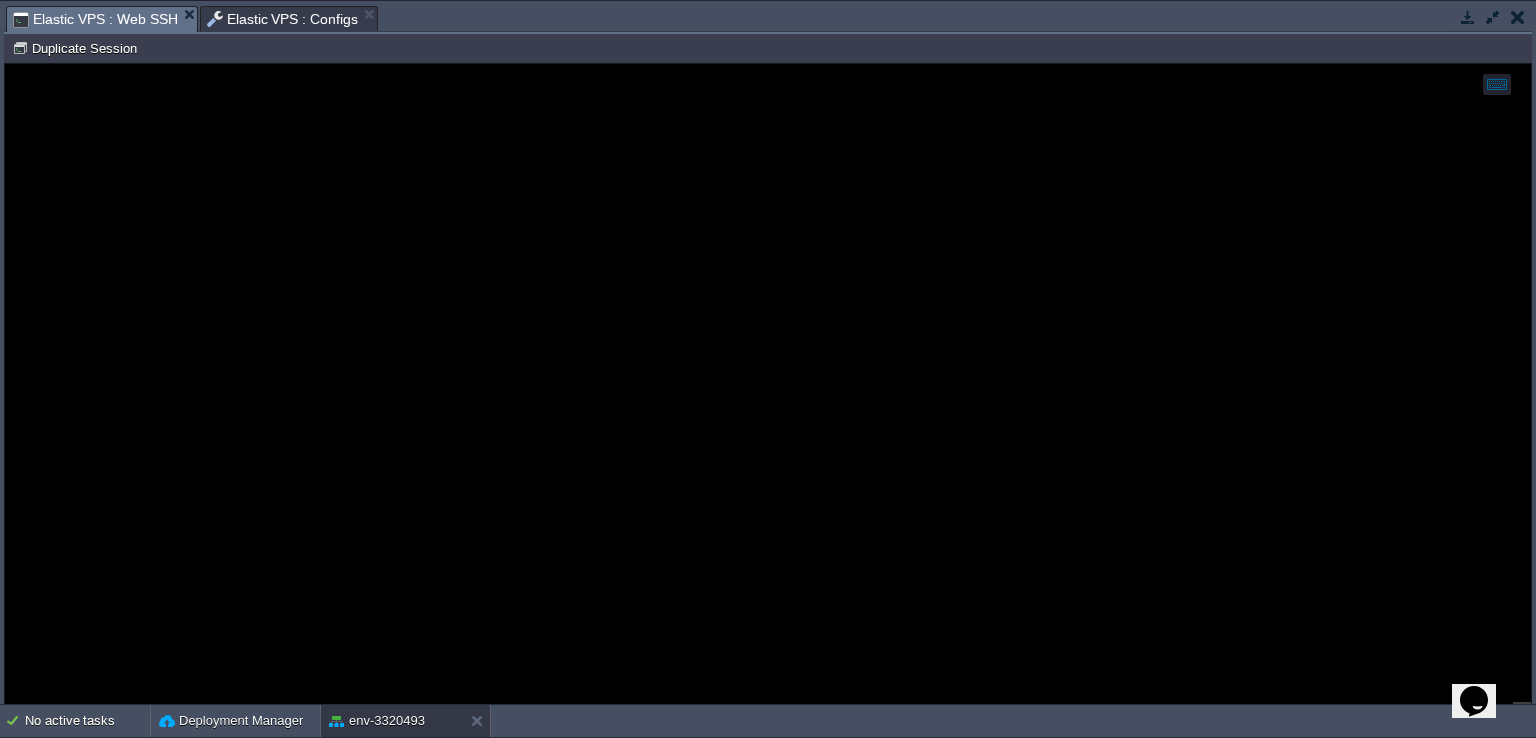 click on "Elastic VPS : Web SSH" at bounding box center (95, 19) 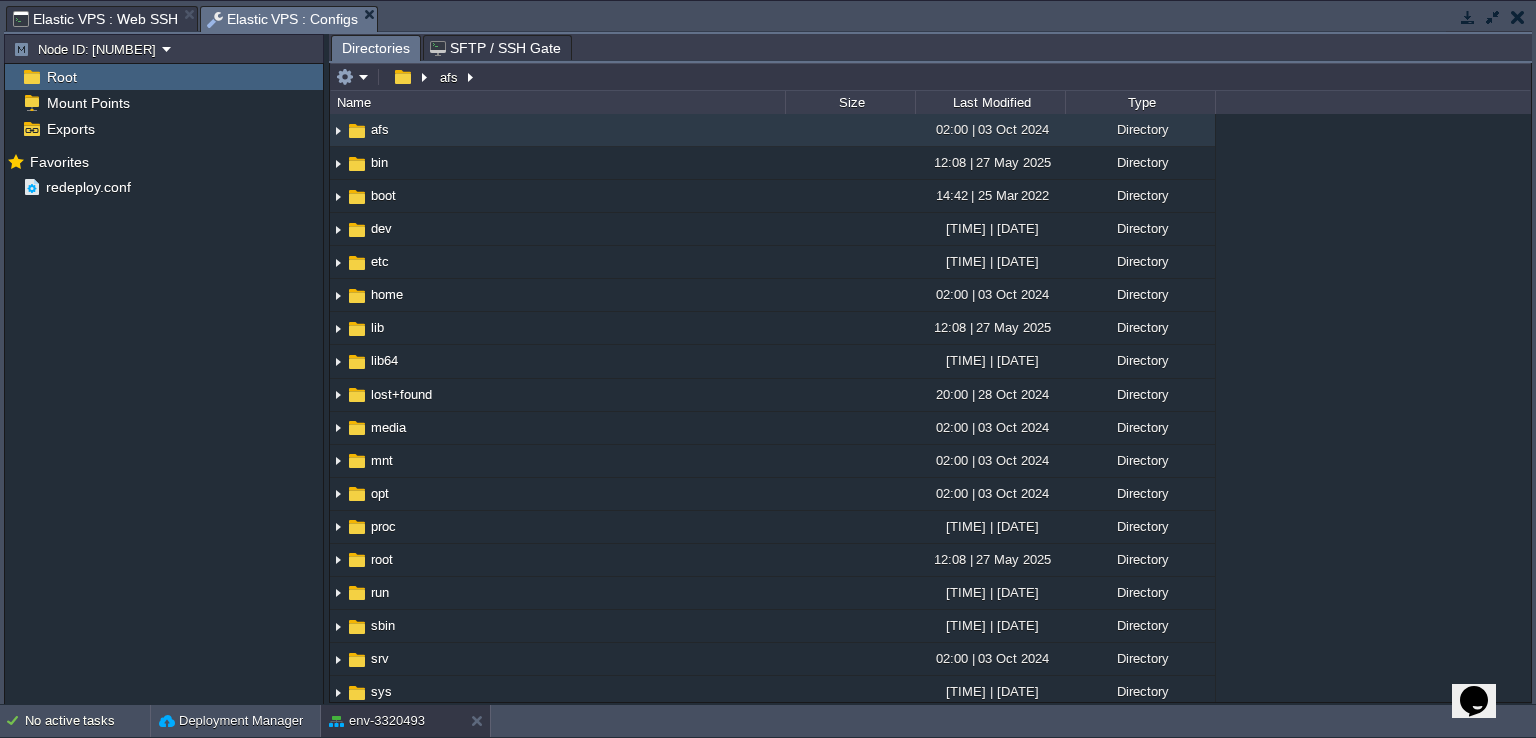 click on "Elastic VPS : Configs" at bounding box center [283, 19] 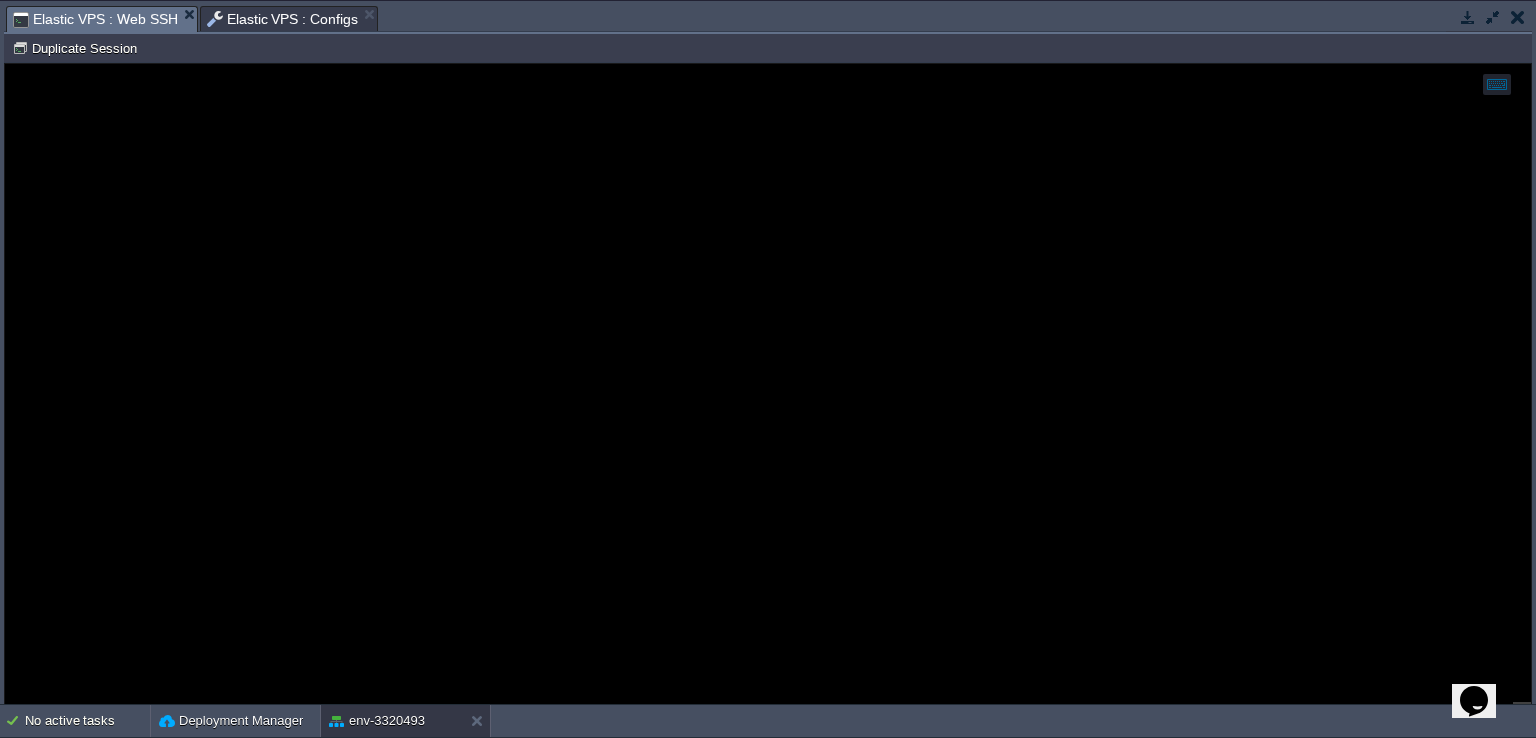 click on "Elastic VPS : Web SSH" at bounding box center [95, 19] 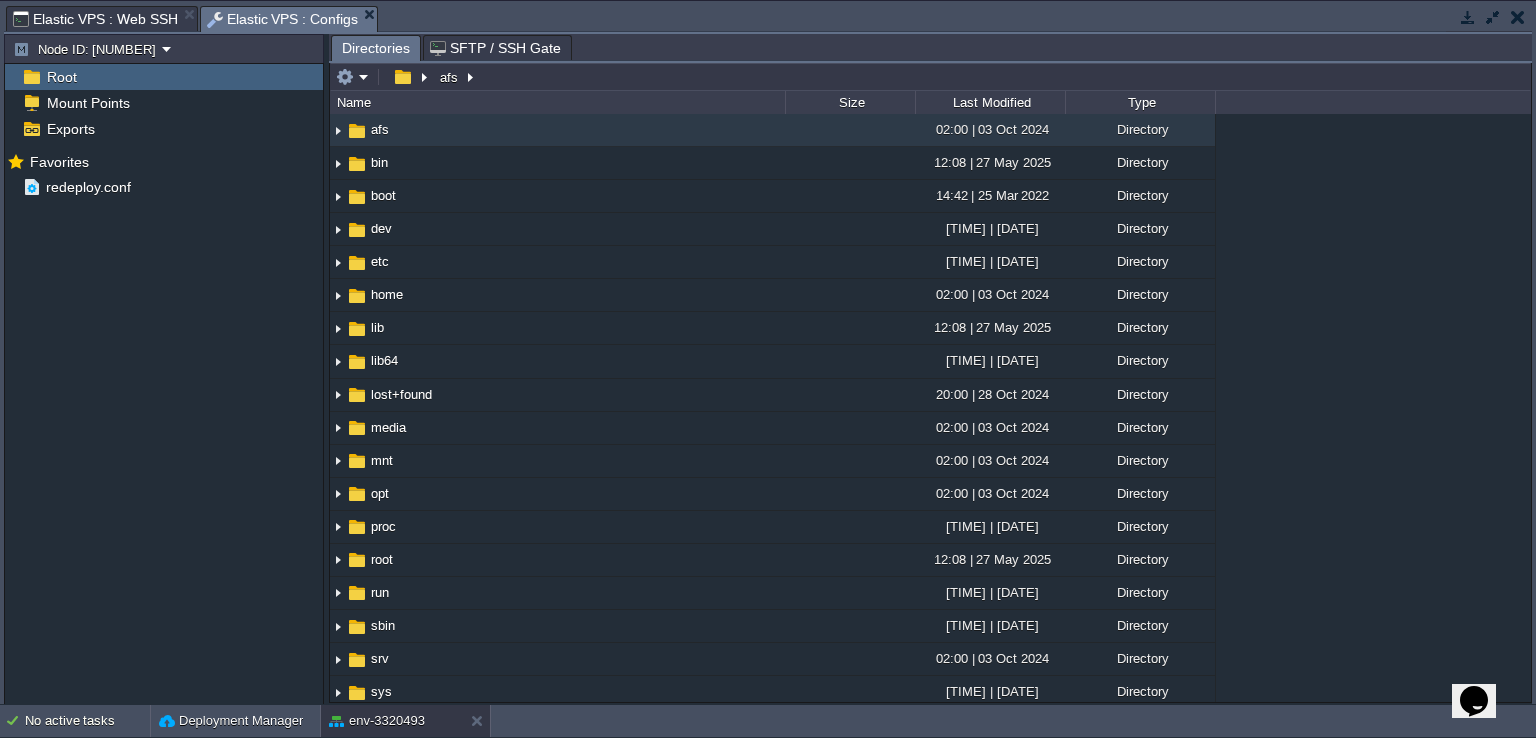 click on "Elastic VPS : Configs" at bounding box center (283, 19) 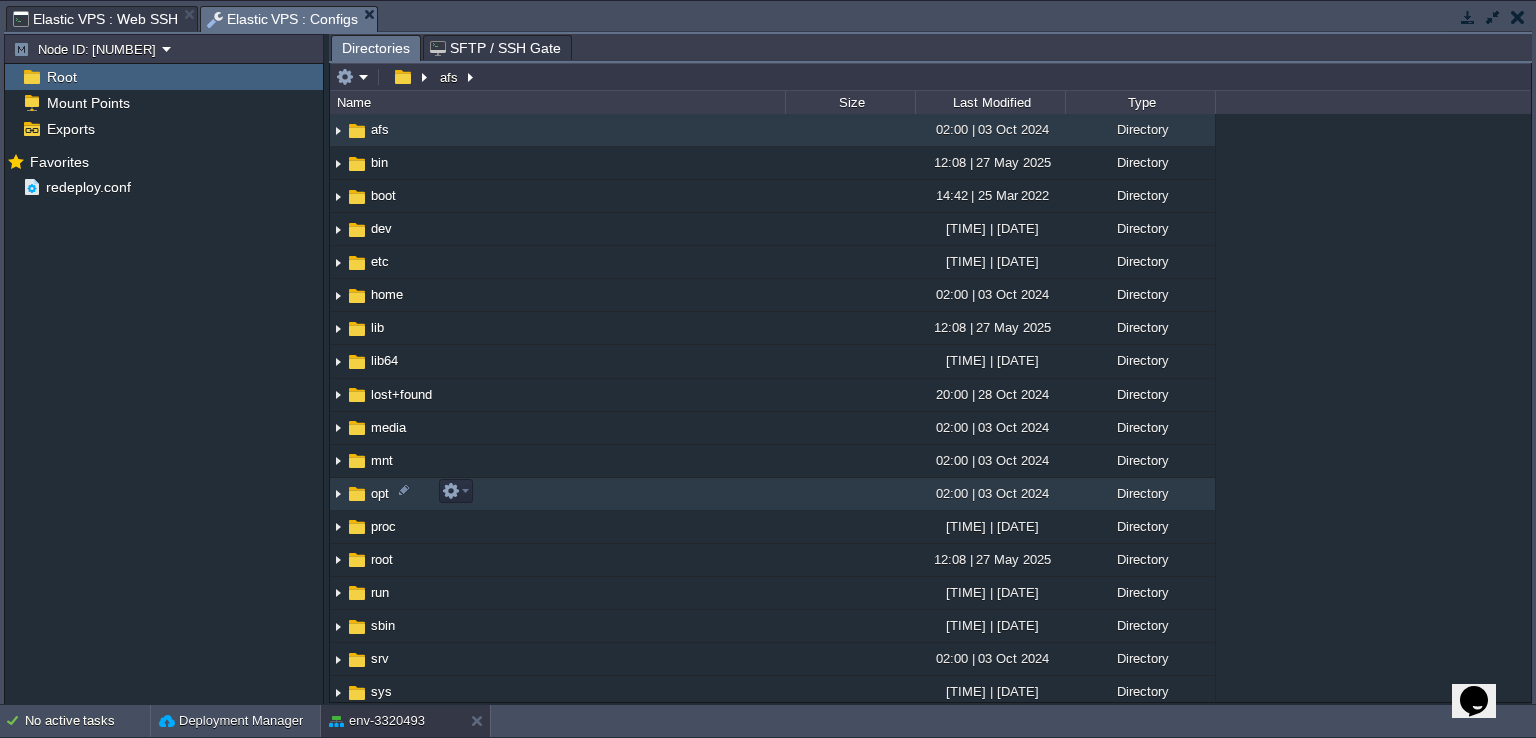 click at bounding box center [338, 494] 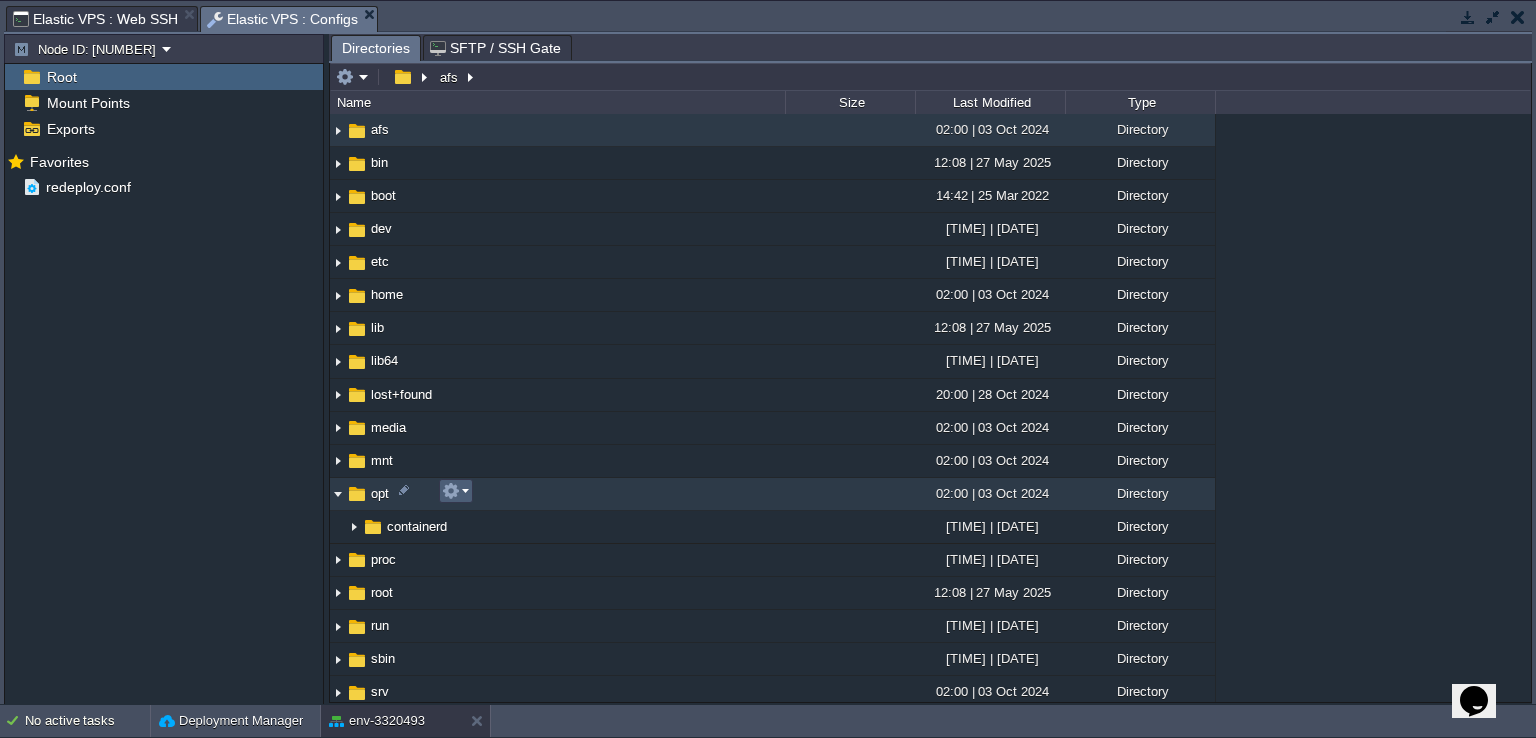 click at bounding box center (455, 491) 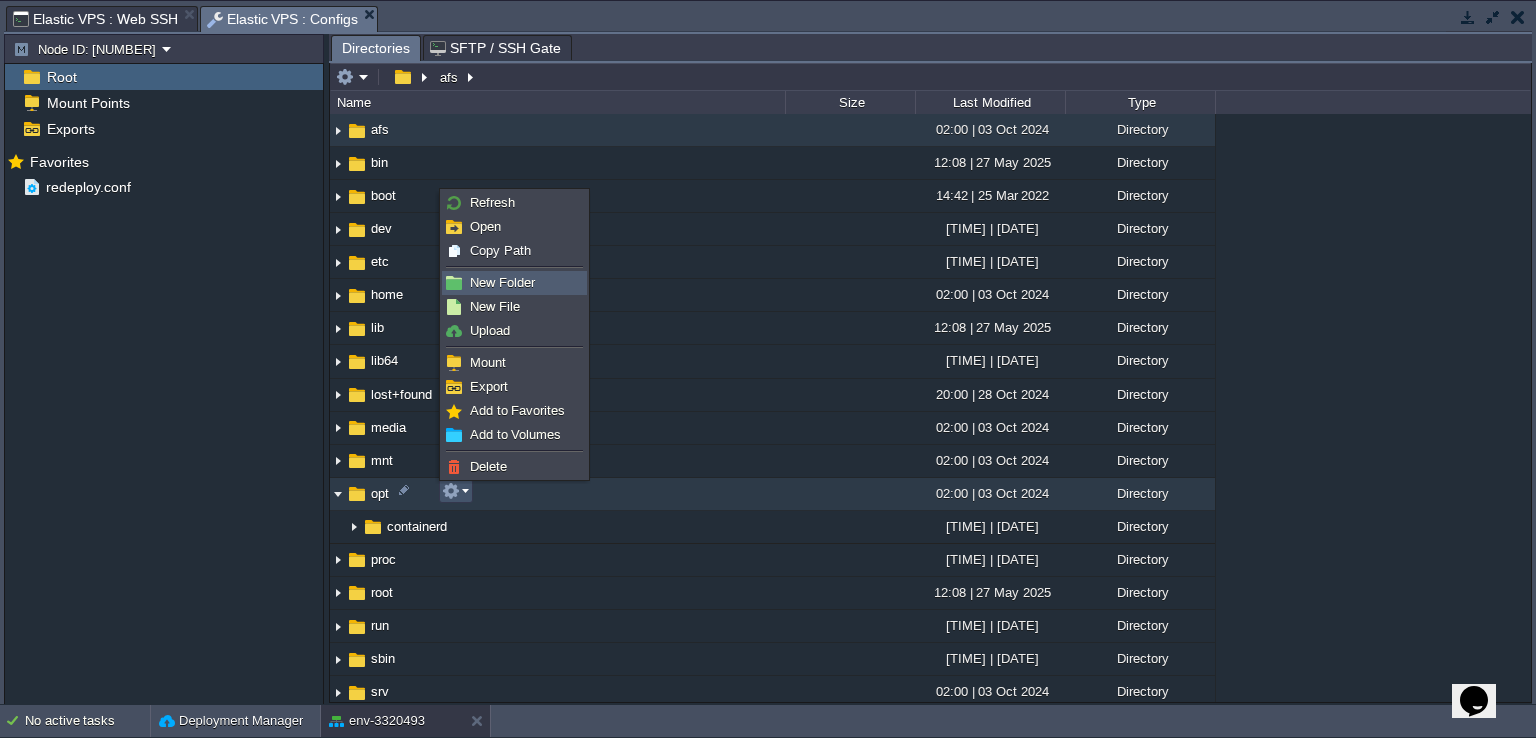 click on "New Folder" at bounding box center [502, 282] 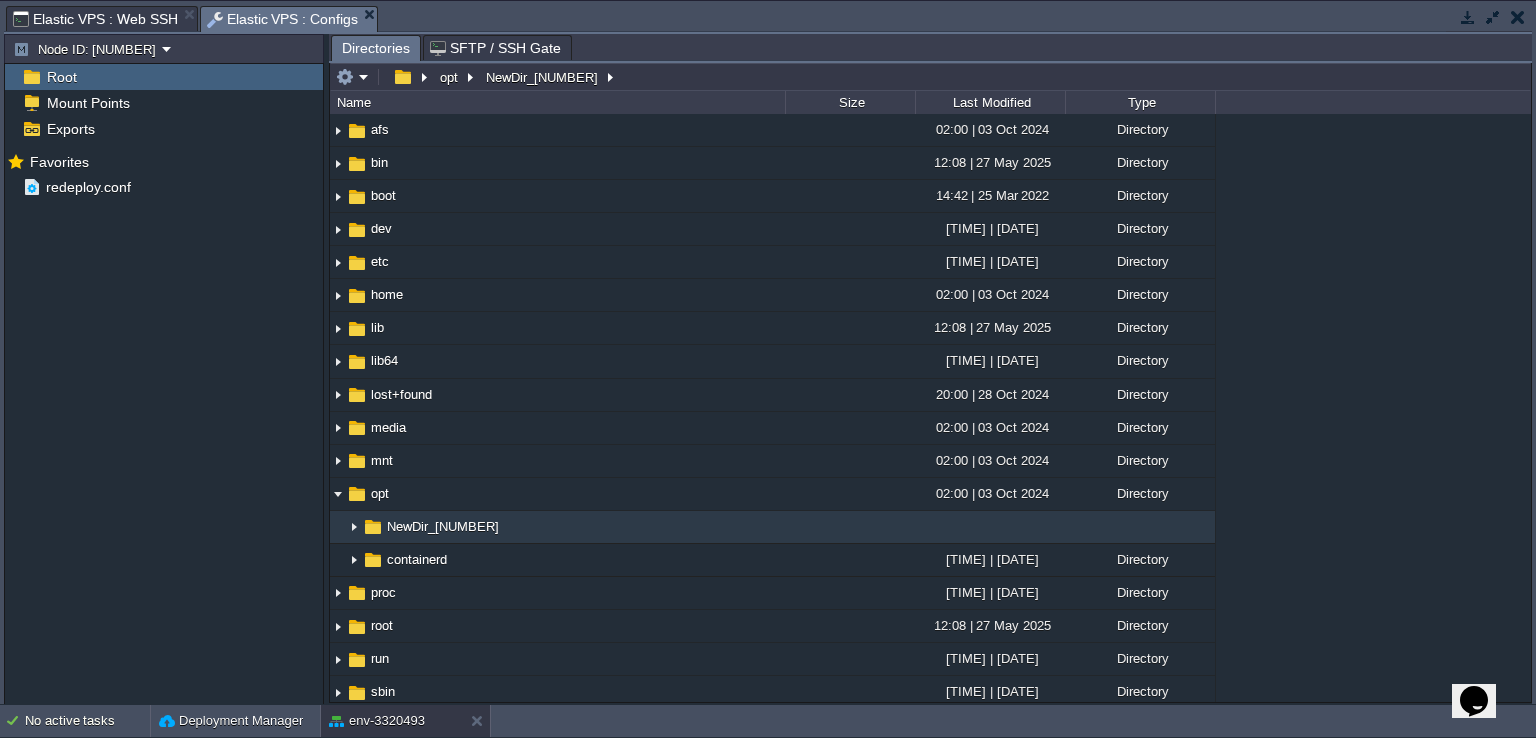 scroll, scrollTop: 392, scrollLeft: 0, axis: vertical 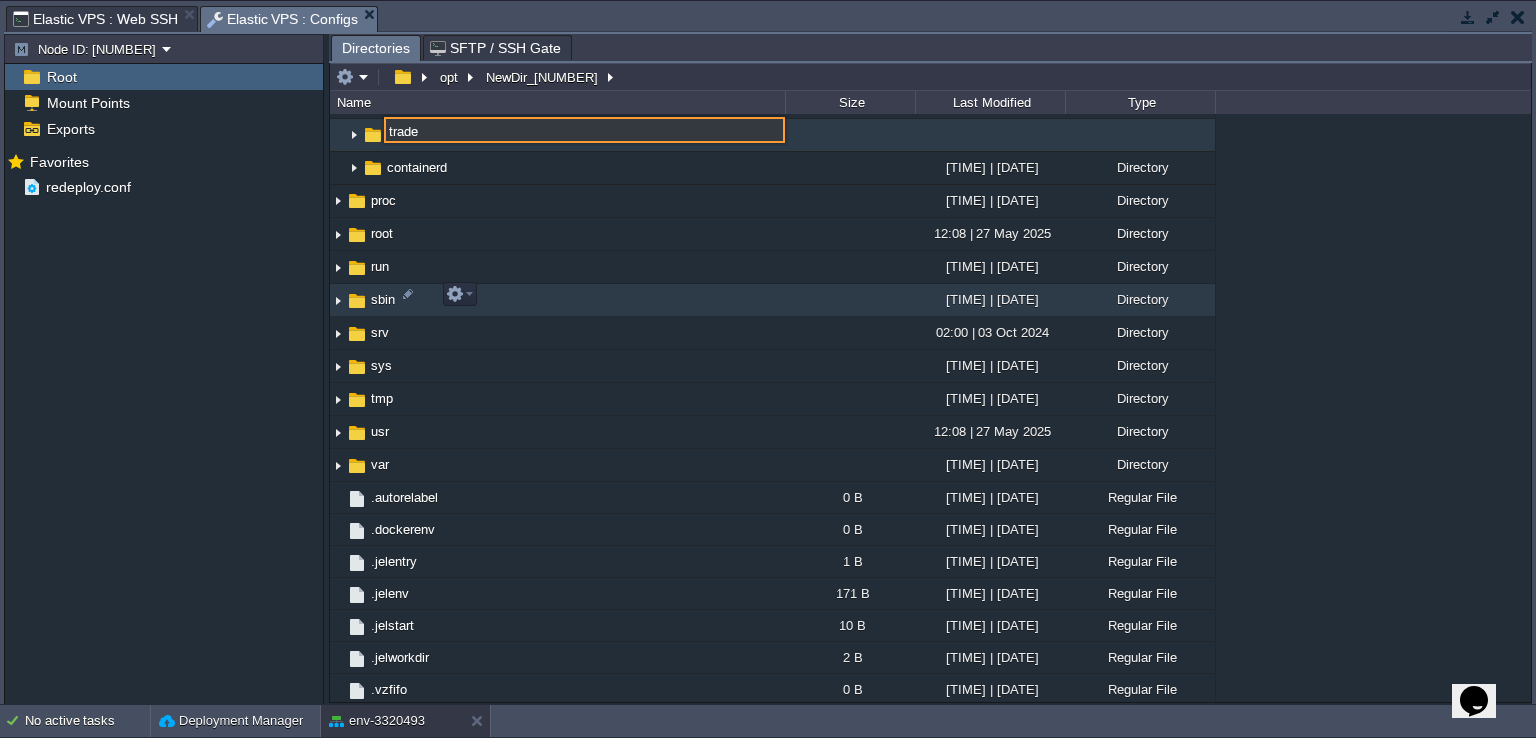 type on "trade" 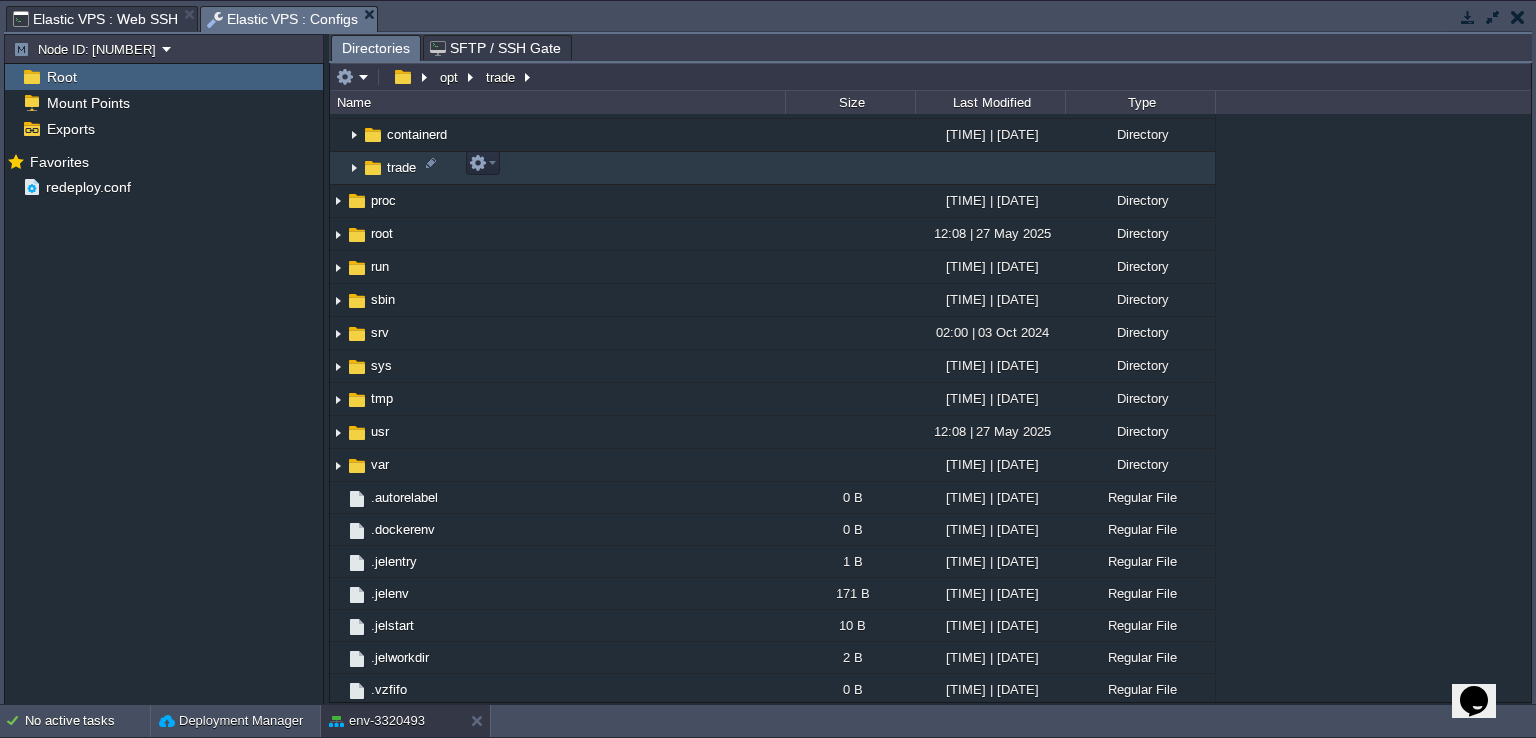 click at bounding box center [354, 168] 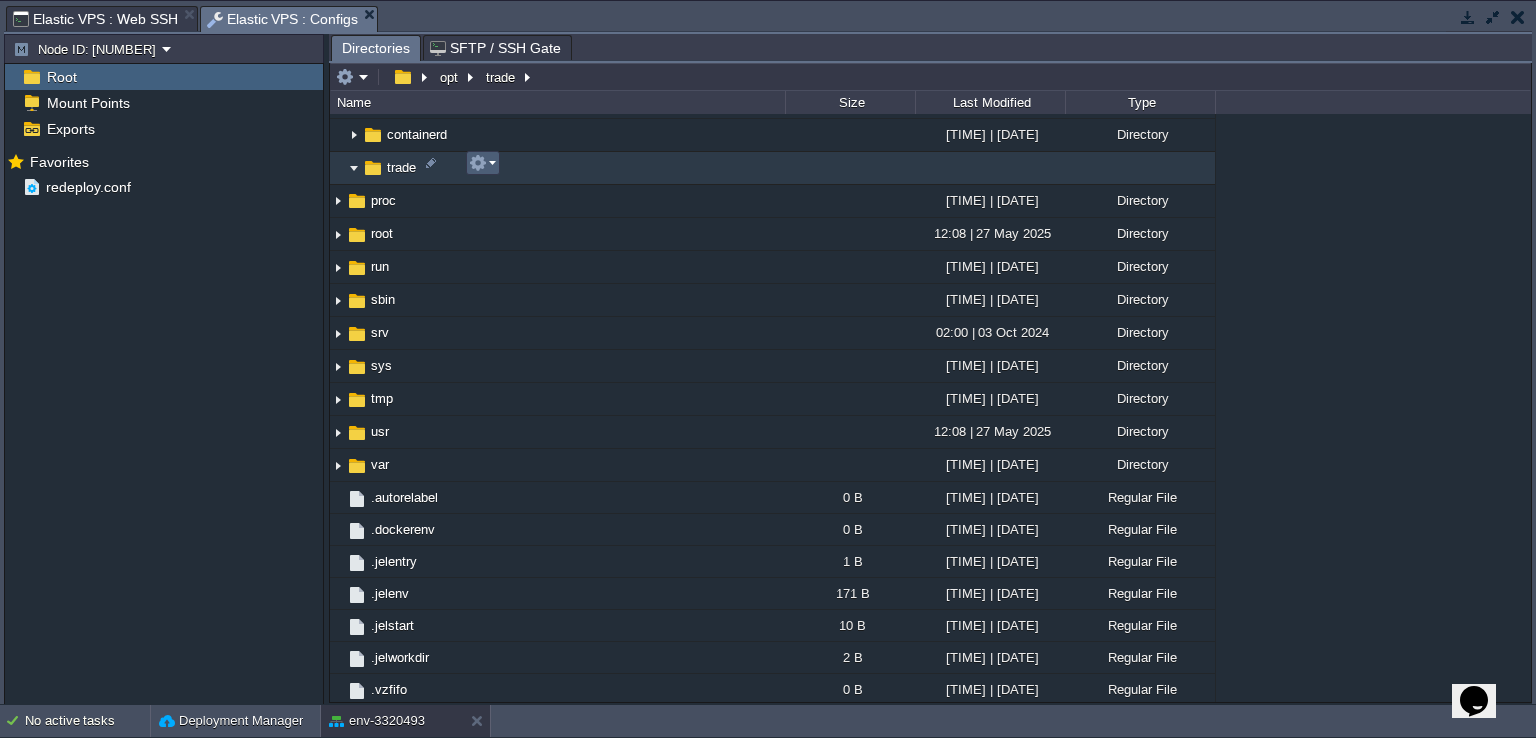 click at bounding box center [482, 163] 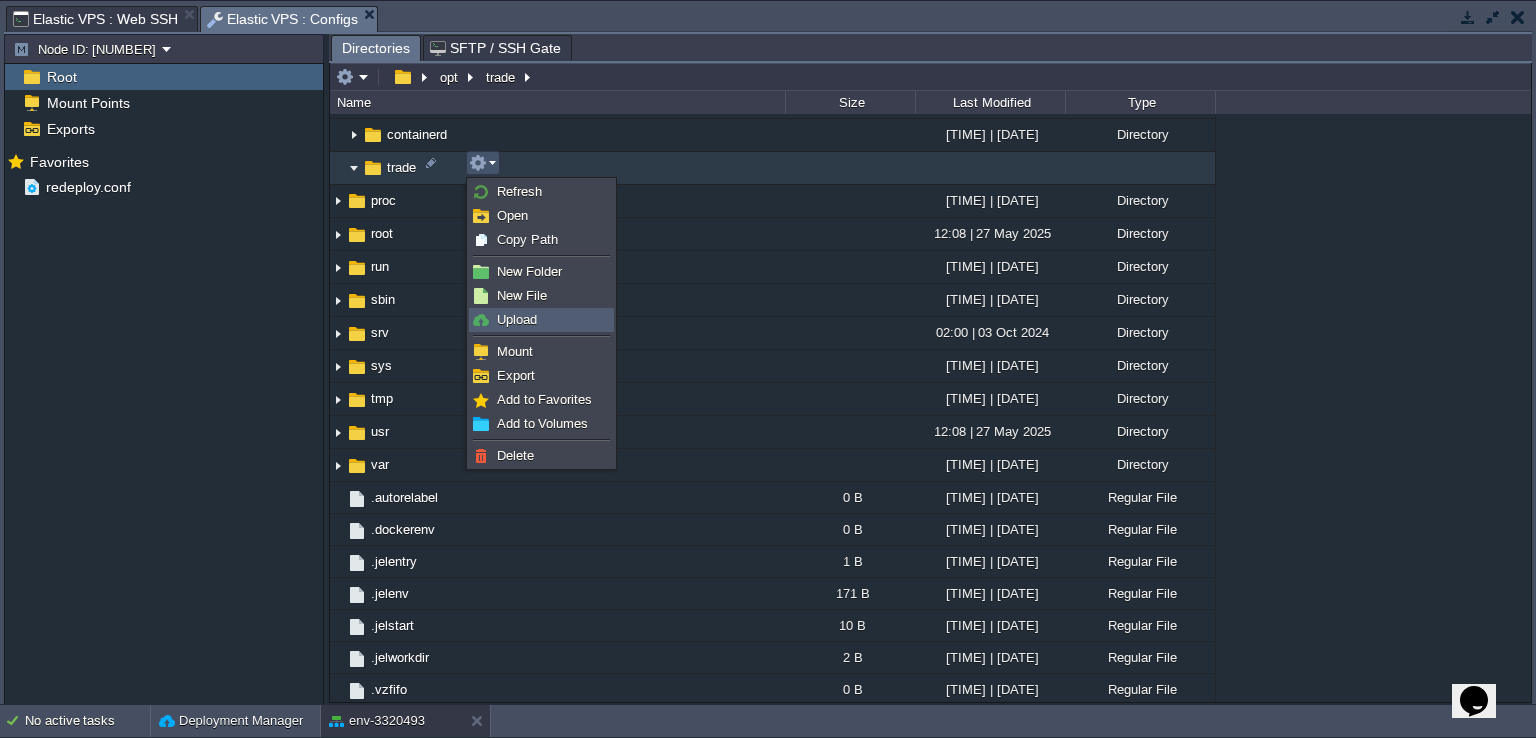 click on "Upload" at bounding box center [541, 320] 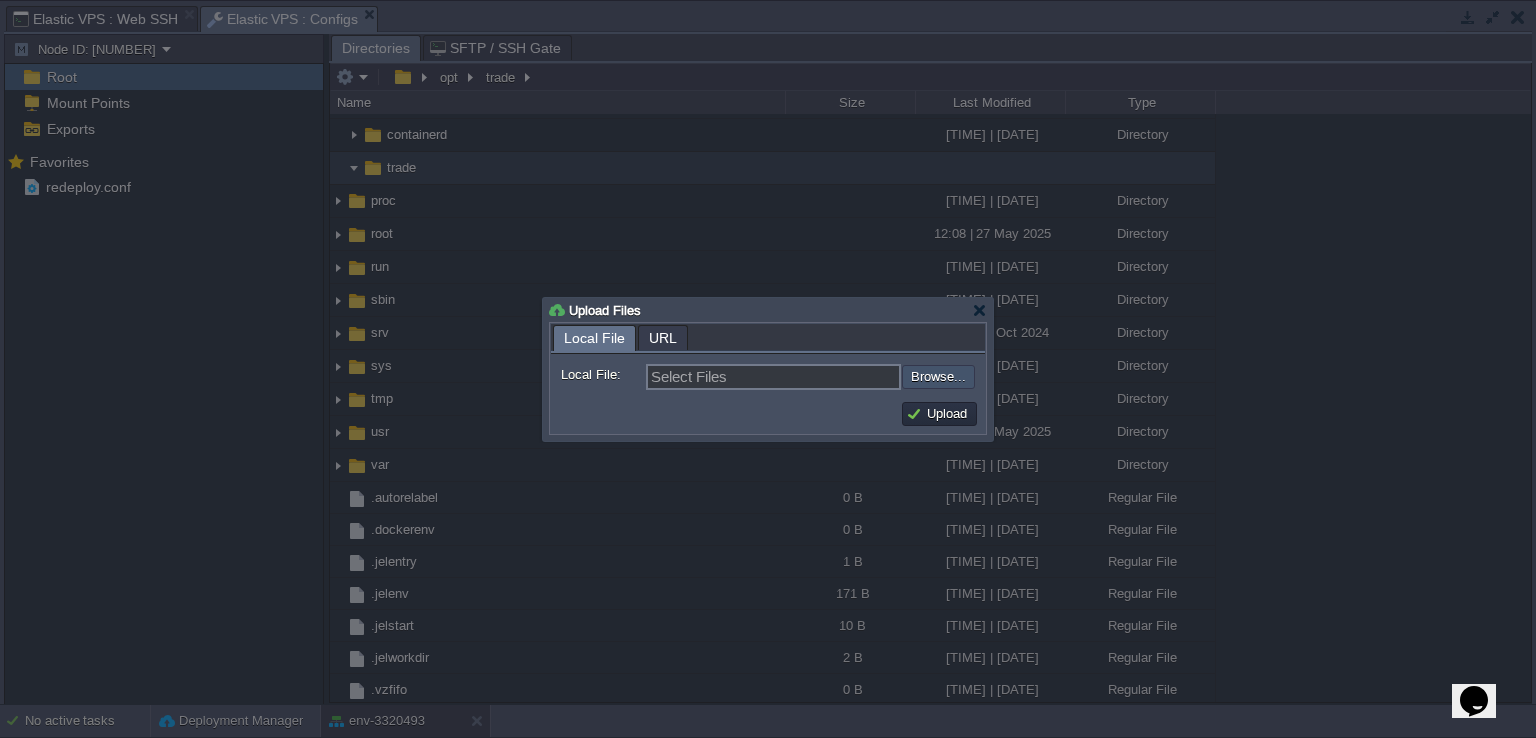 click at bounding box center [848, 377] 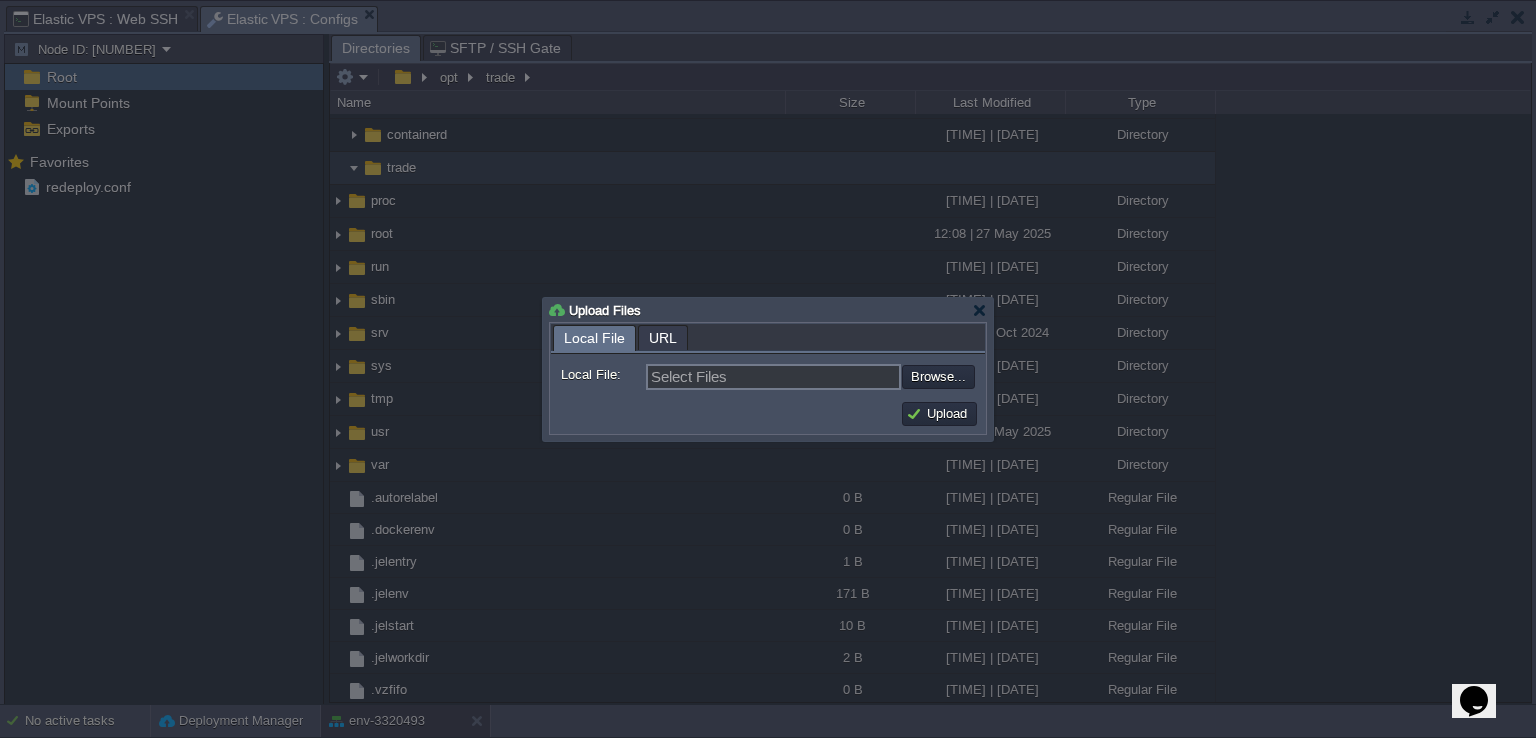 type on "C:\fakepath\ct-docker-db-adminer.yml" 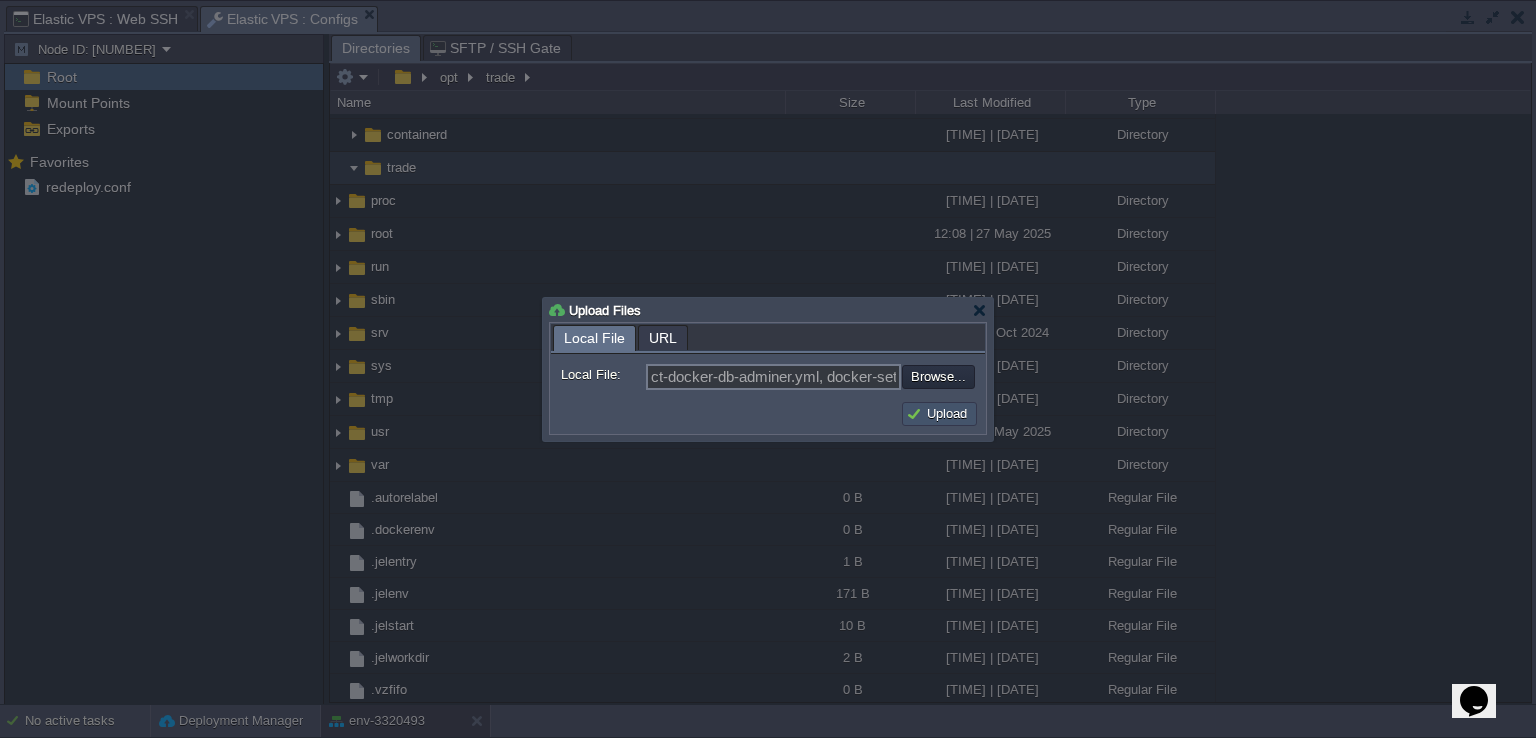 click on "Upload" at bounding box center (939, 414) 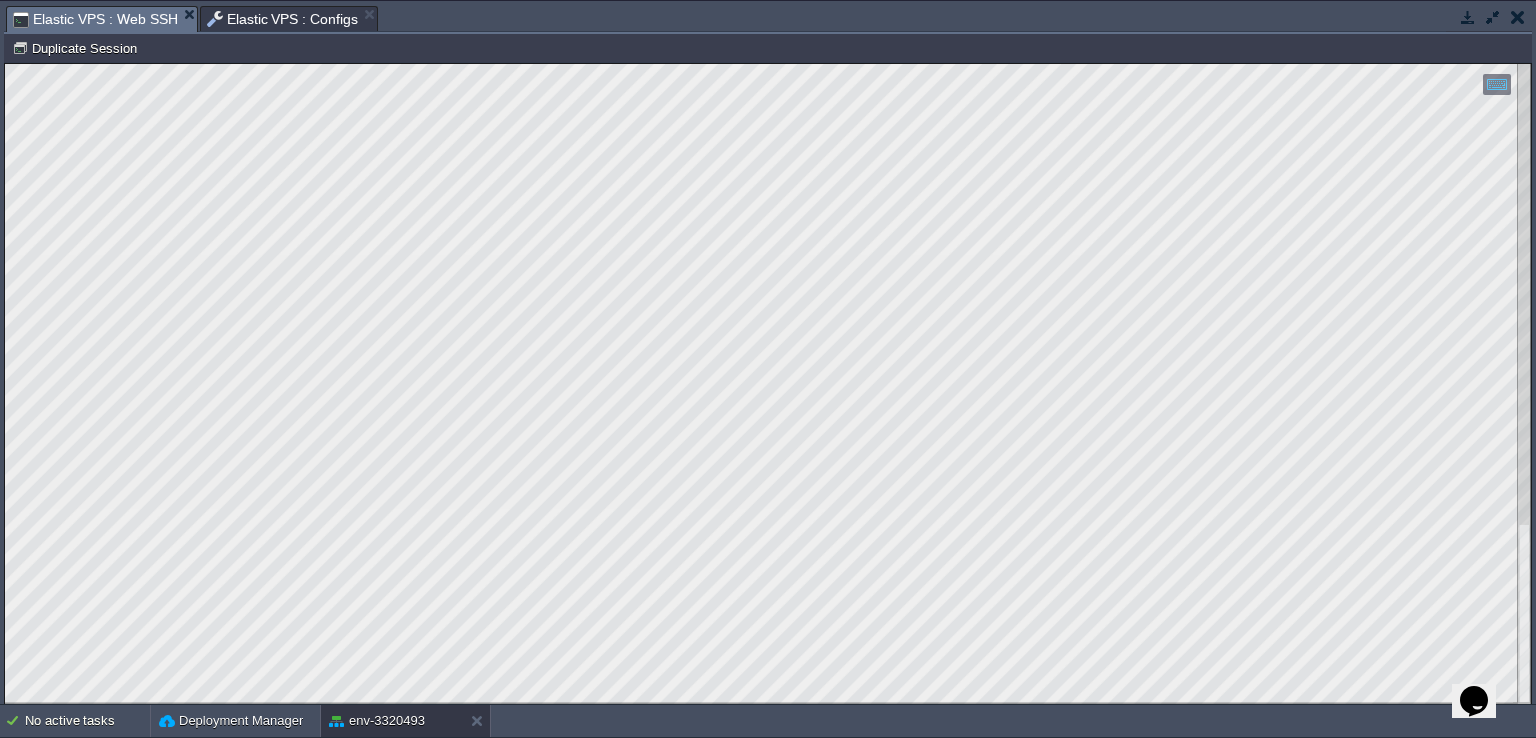 click on "Elastic VPS : Web SSH" at bounding box center [95, 19] 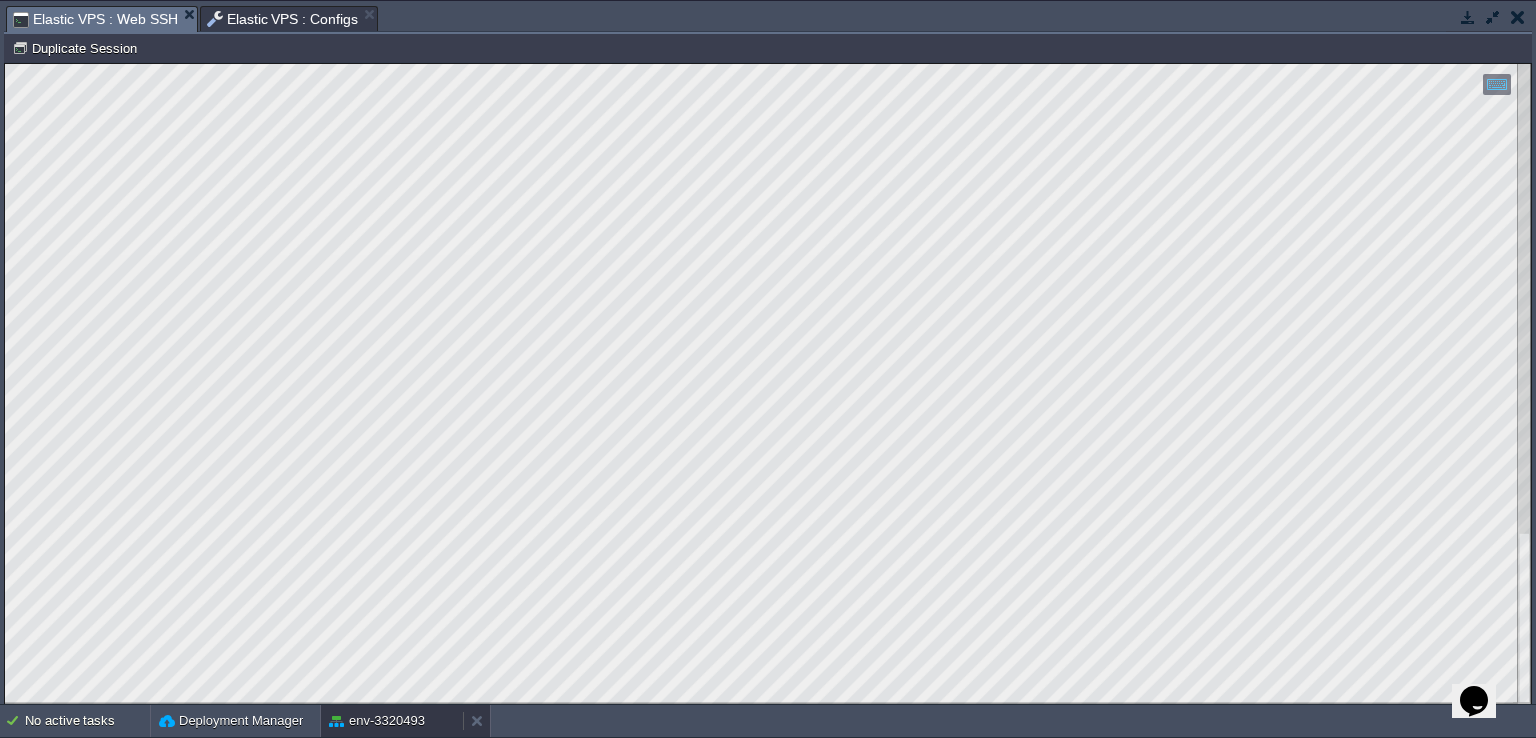 click on "env-3320493" at bounding box center [377, 721] 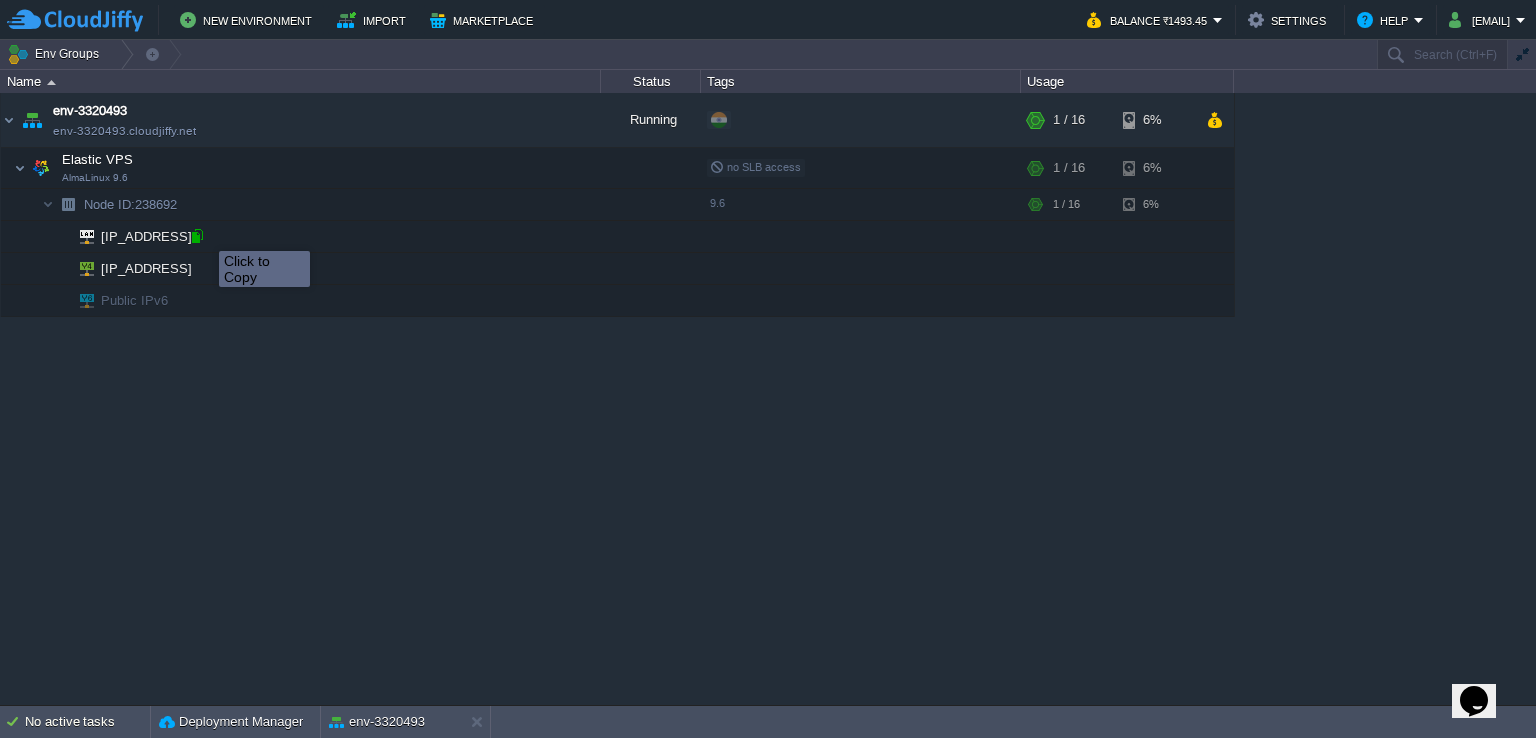 click at bounding box center [197, 236] 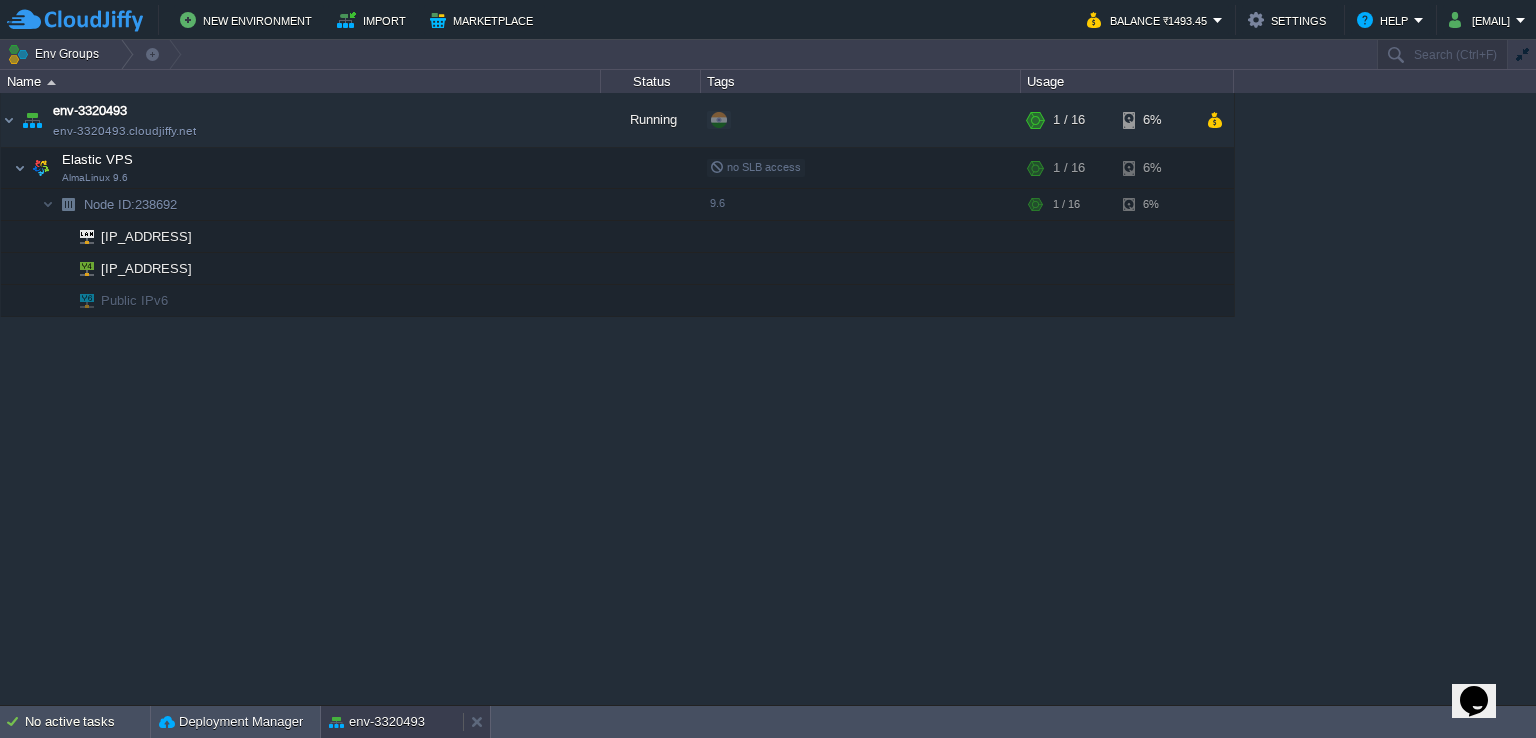 click on "env-3320493" at bounding box center [377, 722] 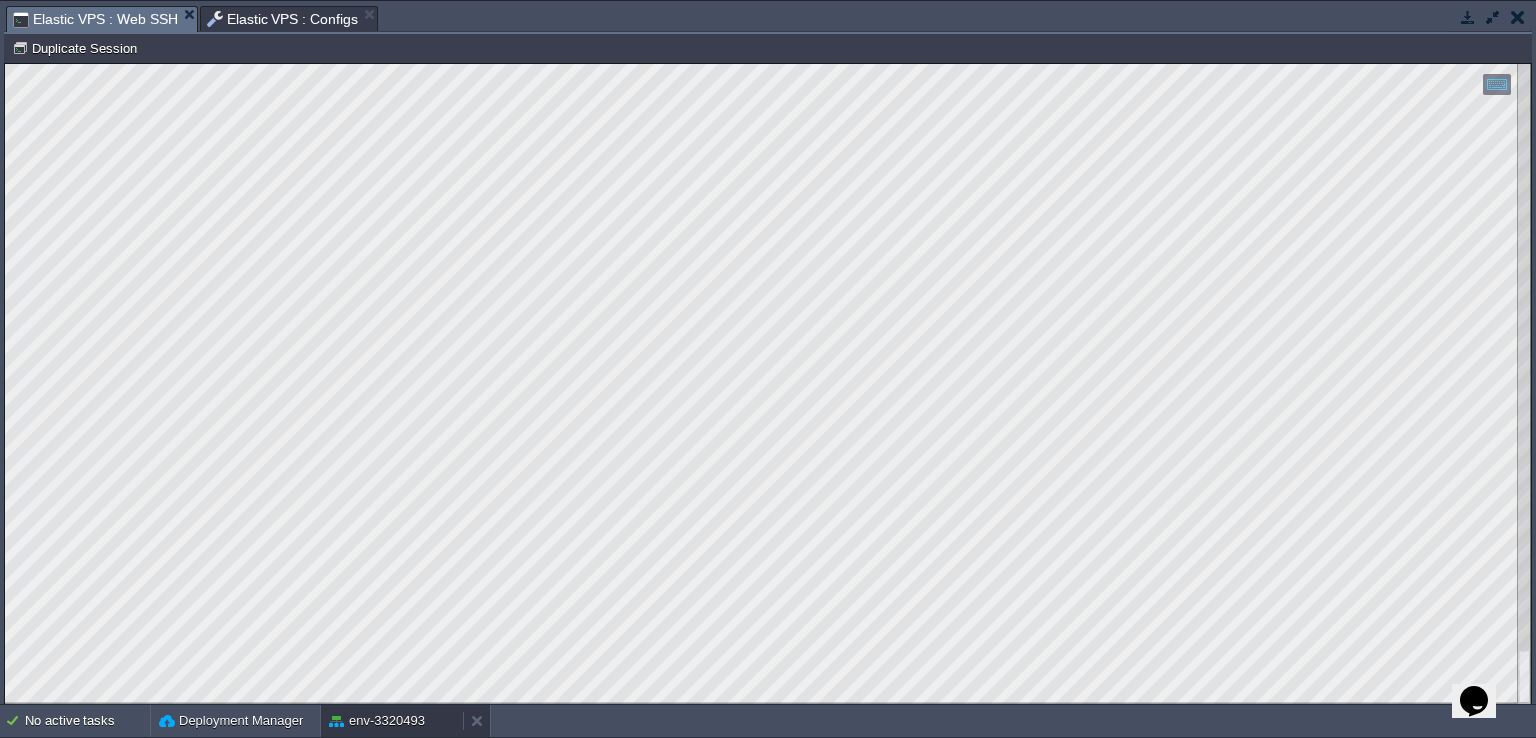 click on "env-3320493" at bounding box center [392, 721] 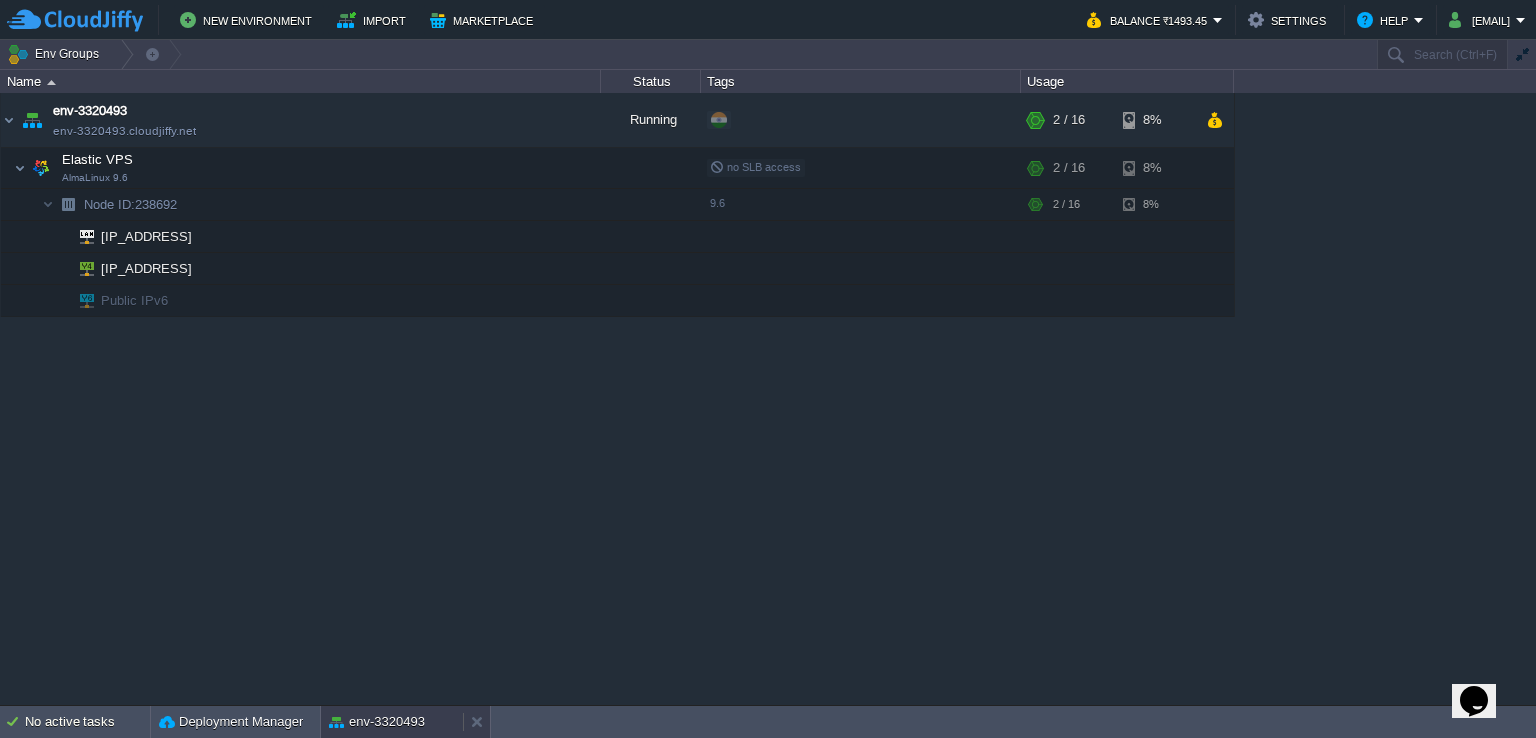 click on "env-3320493" at bounding box center (392, 722) 